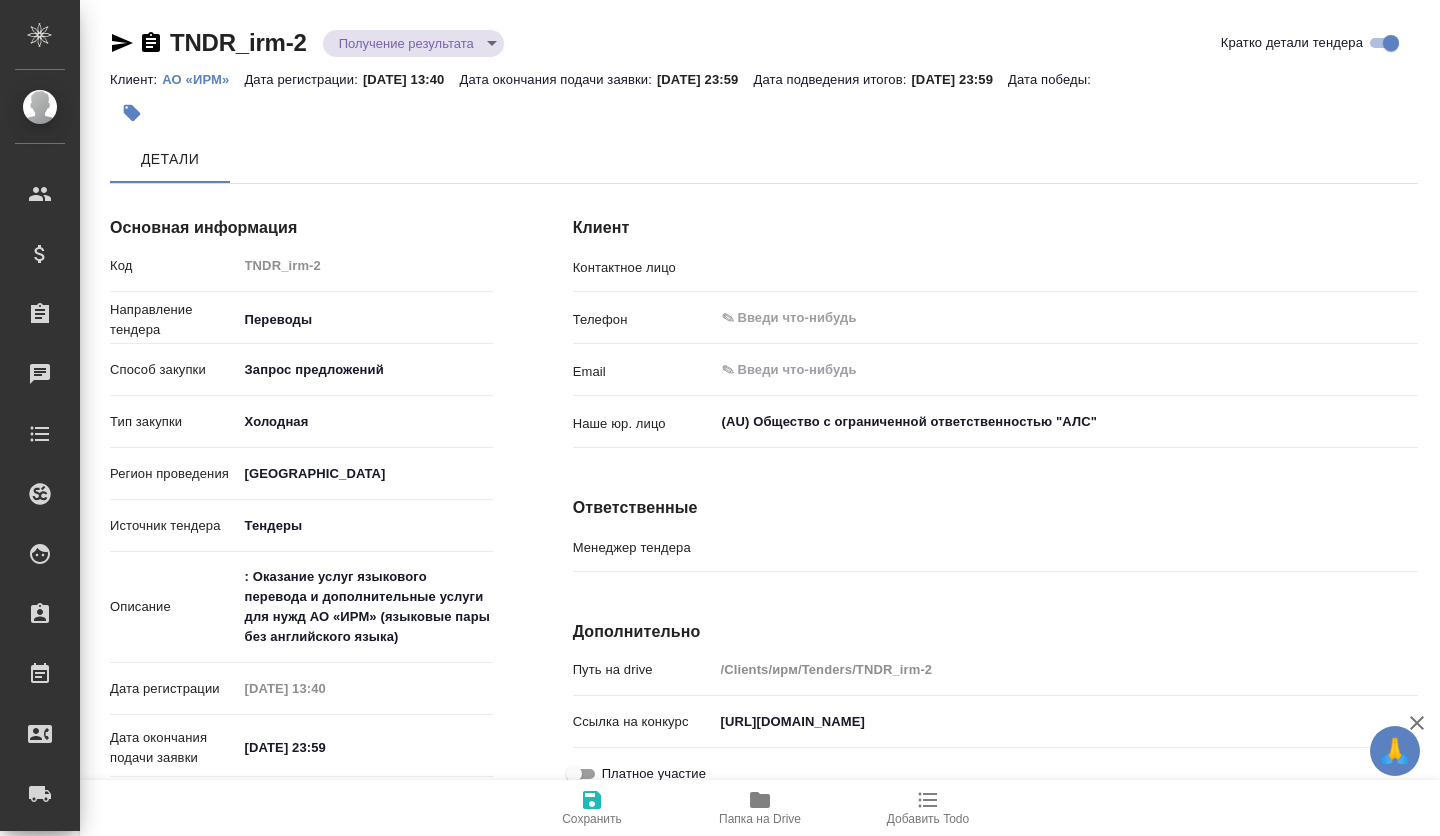 scroll, scrollTop: 0, scrollLeft: 0, axis: both 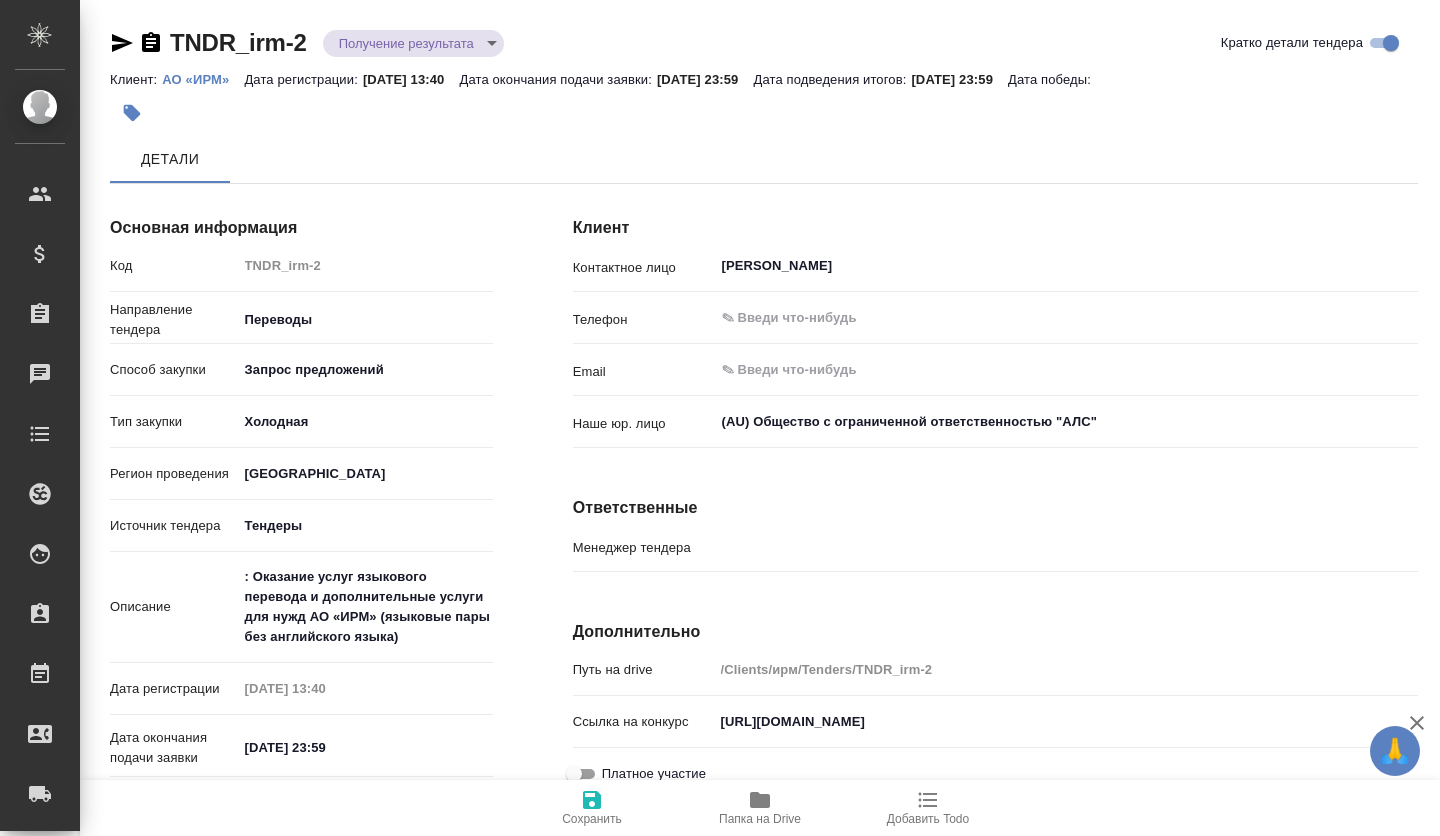 type on "[PERSON_NAME]" 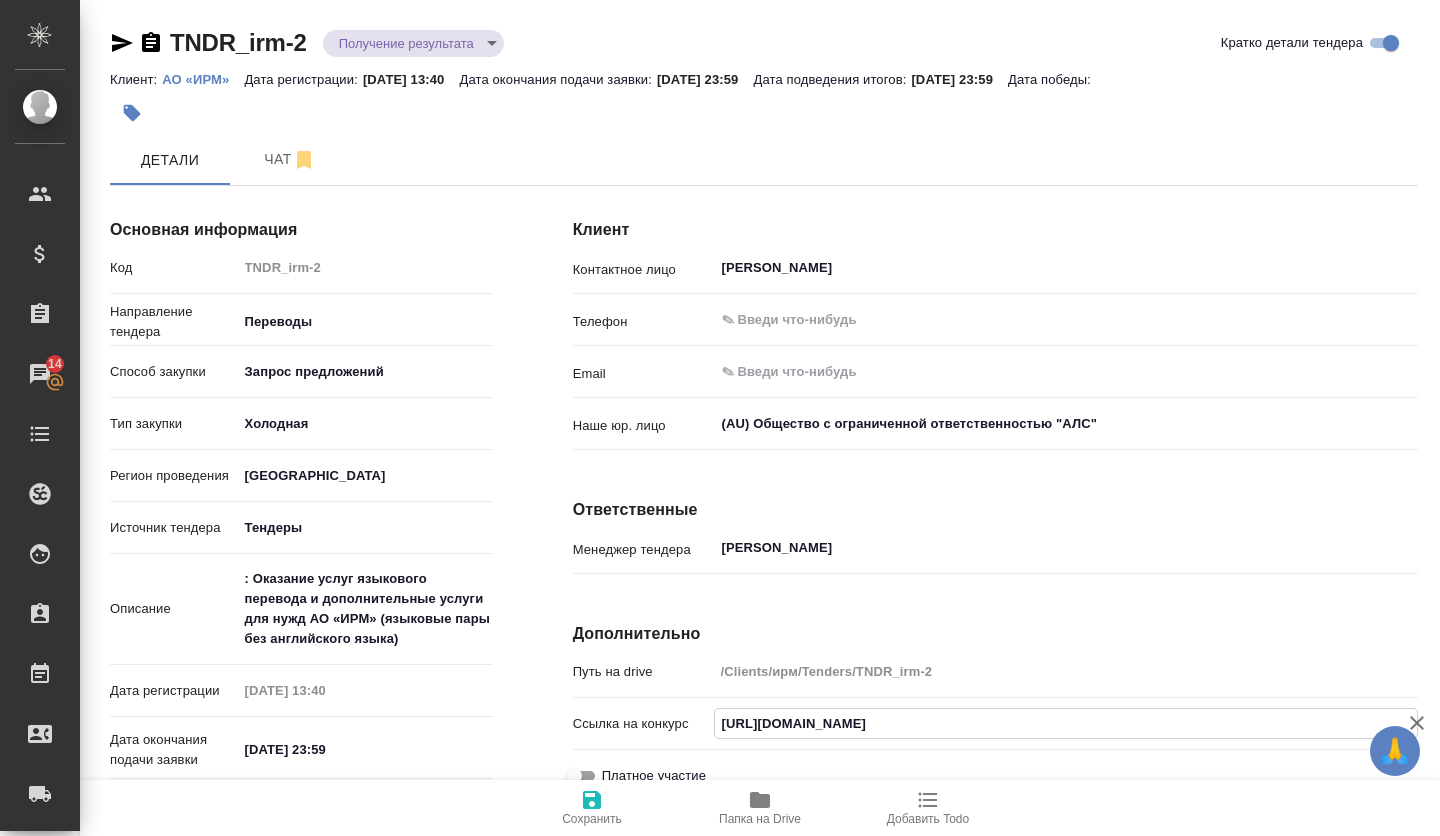 scroll, scrollTop: 0, scrollLeft: 2556, axis: horizontal 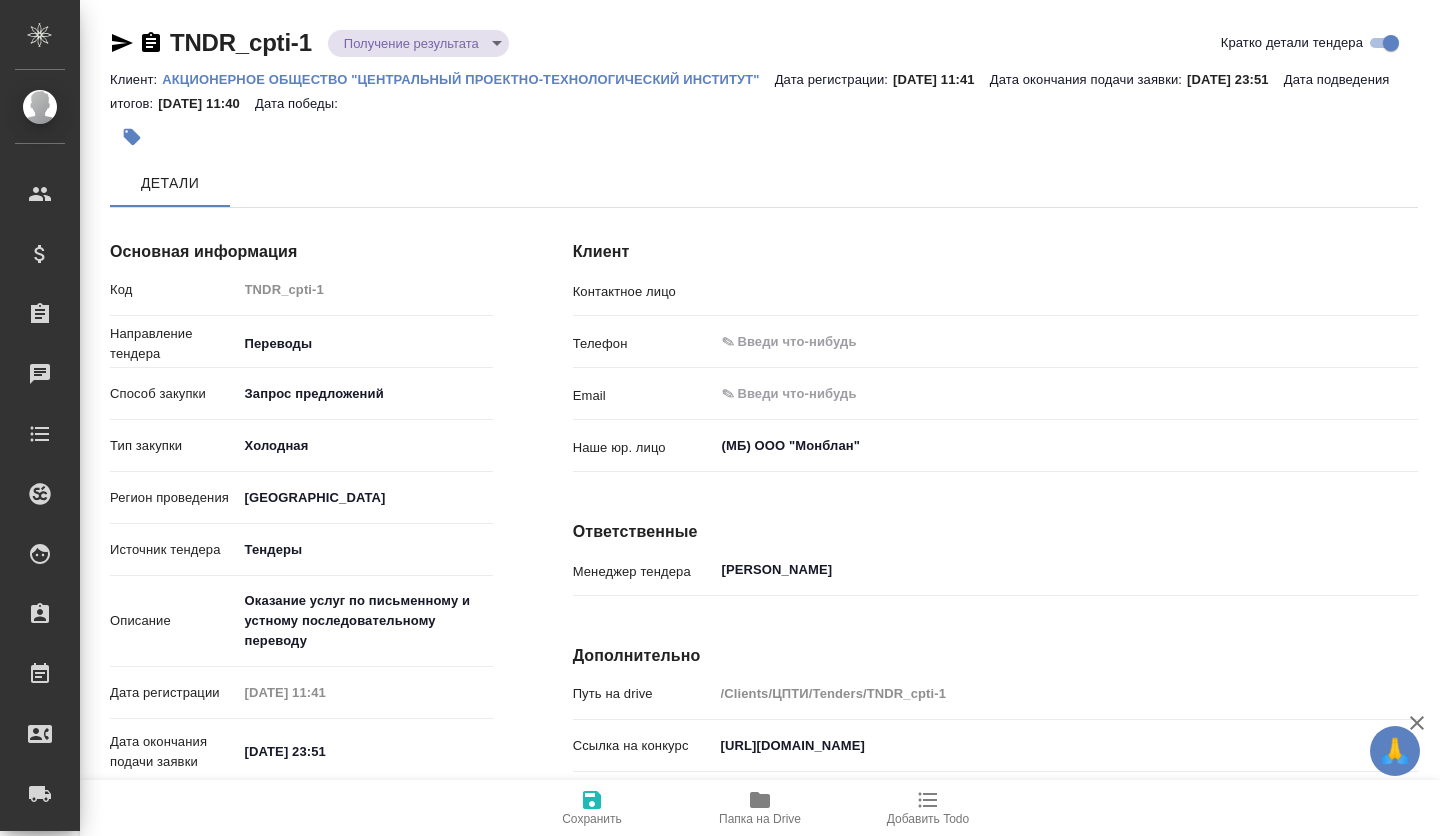 type on "Касимова Эльмира Тависовна" 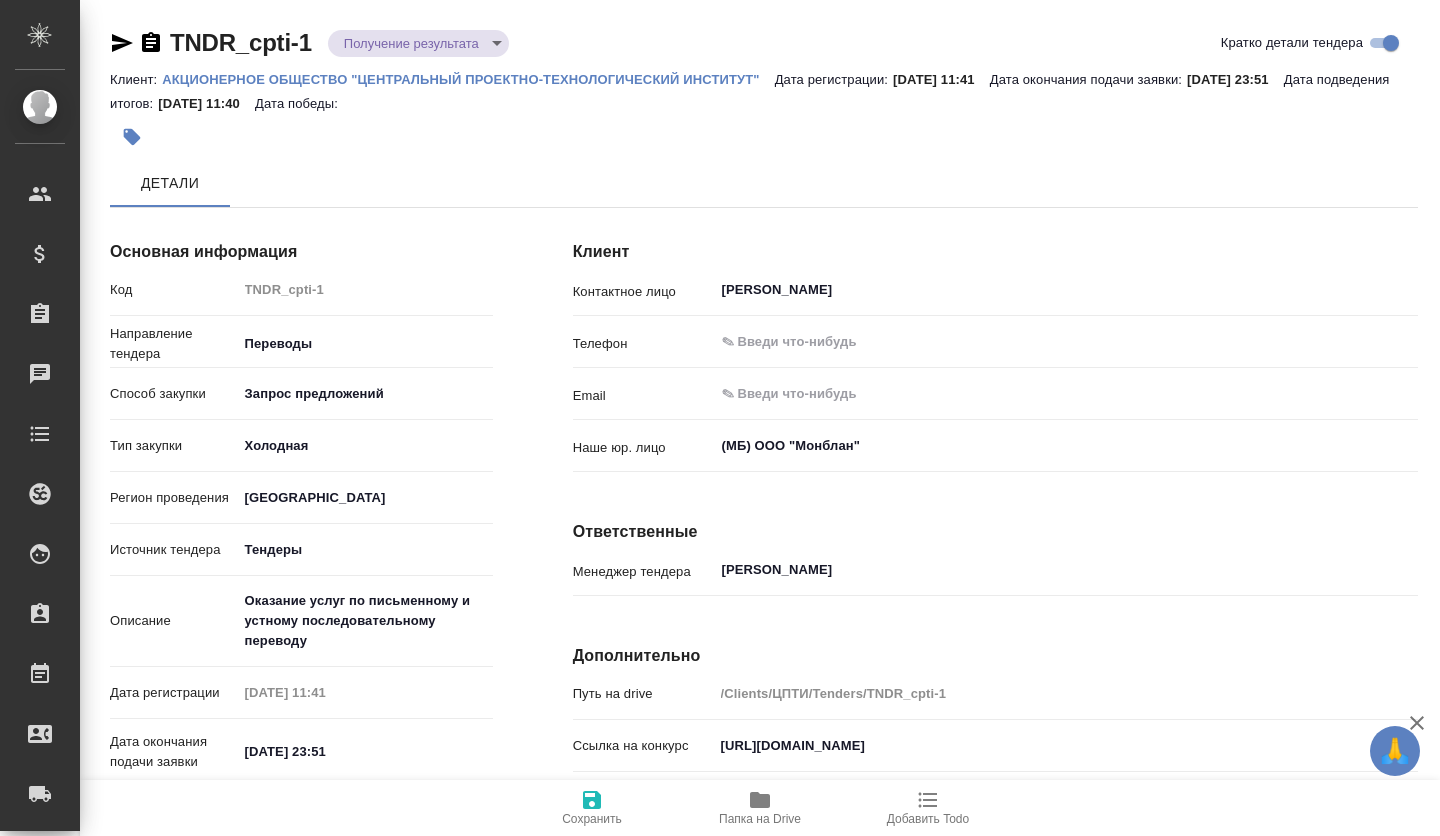 scroll, scrollTop: 0, scrollLeft: 0, axis: both 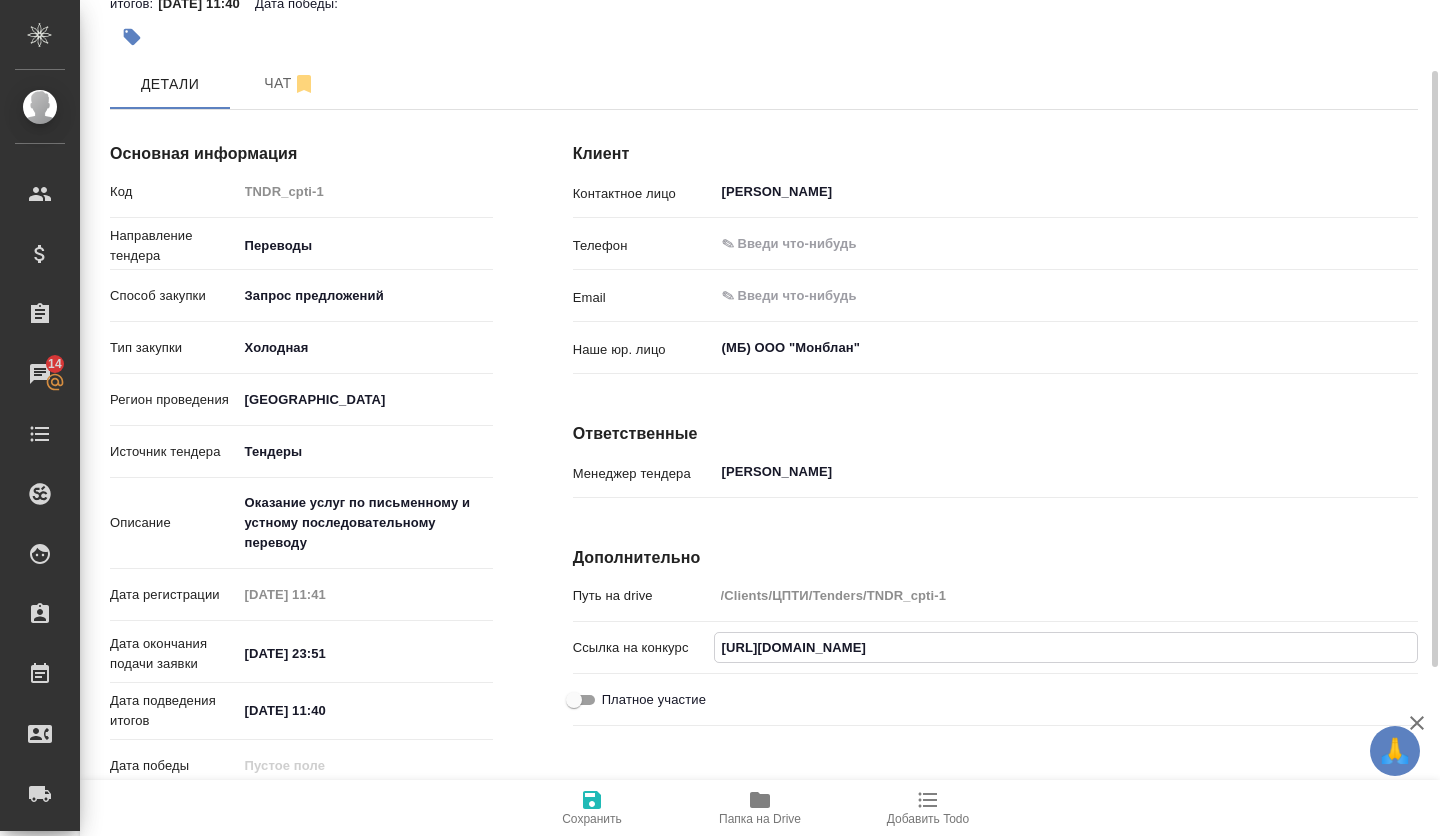 drag, startPoint x: 1064, startPoint y: 642, endPoint x: 680, endPoint y: 634, distance: 384.0833 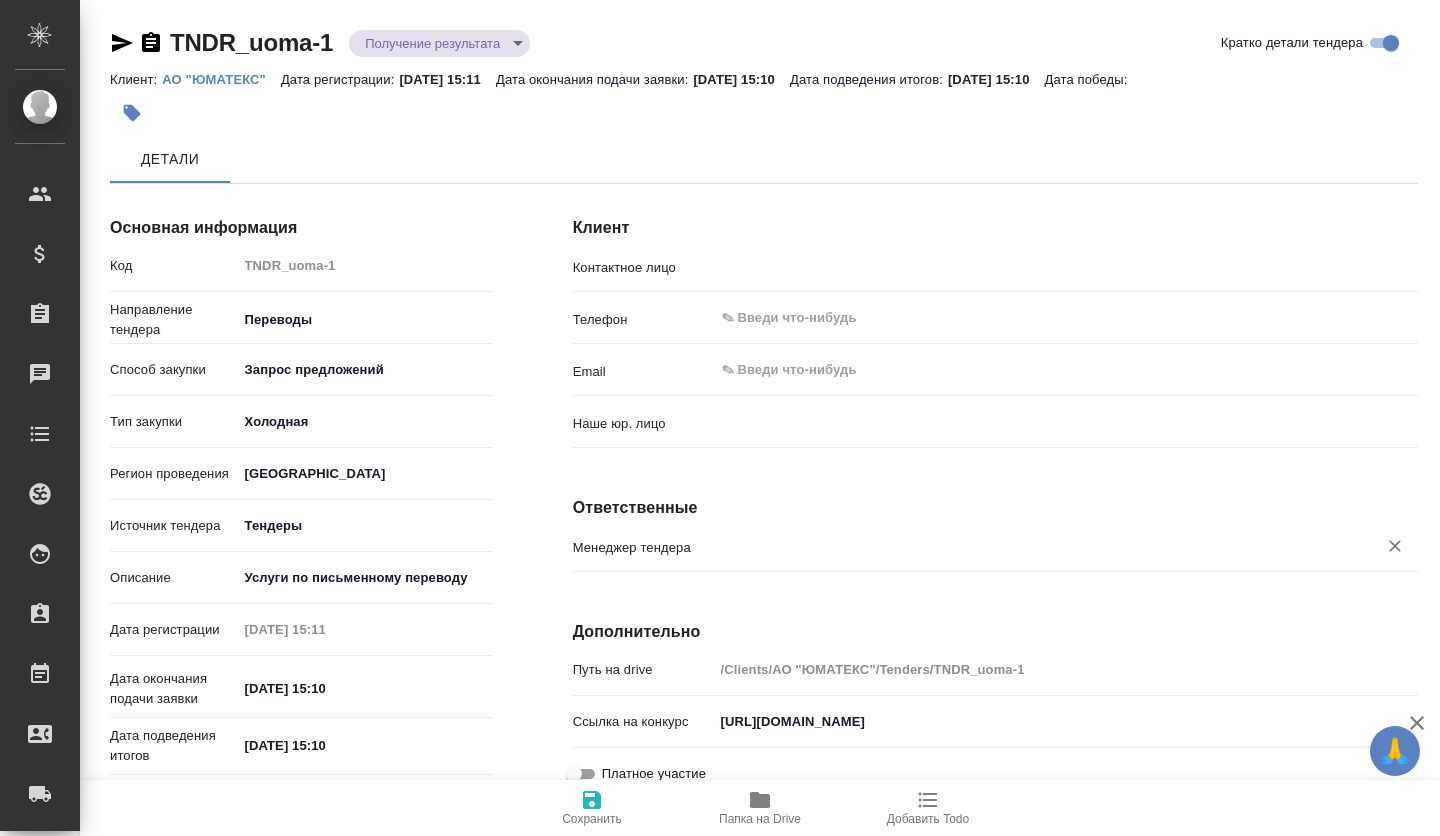 type on "x" 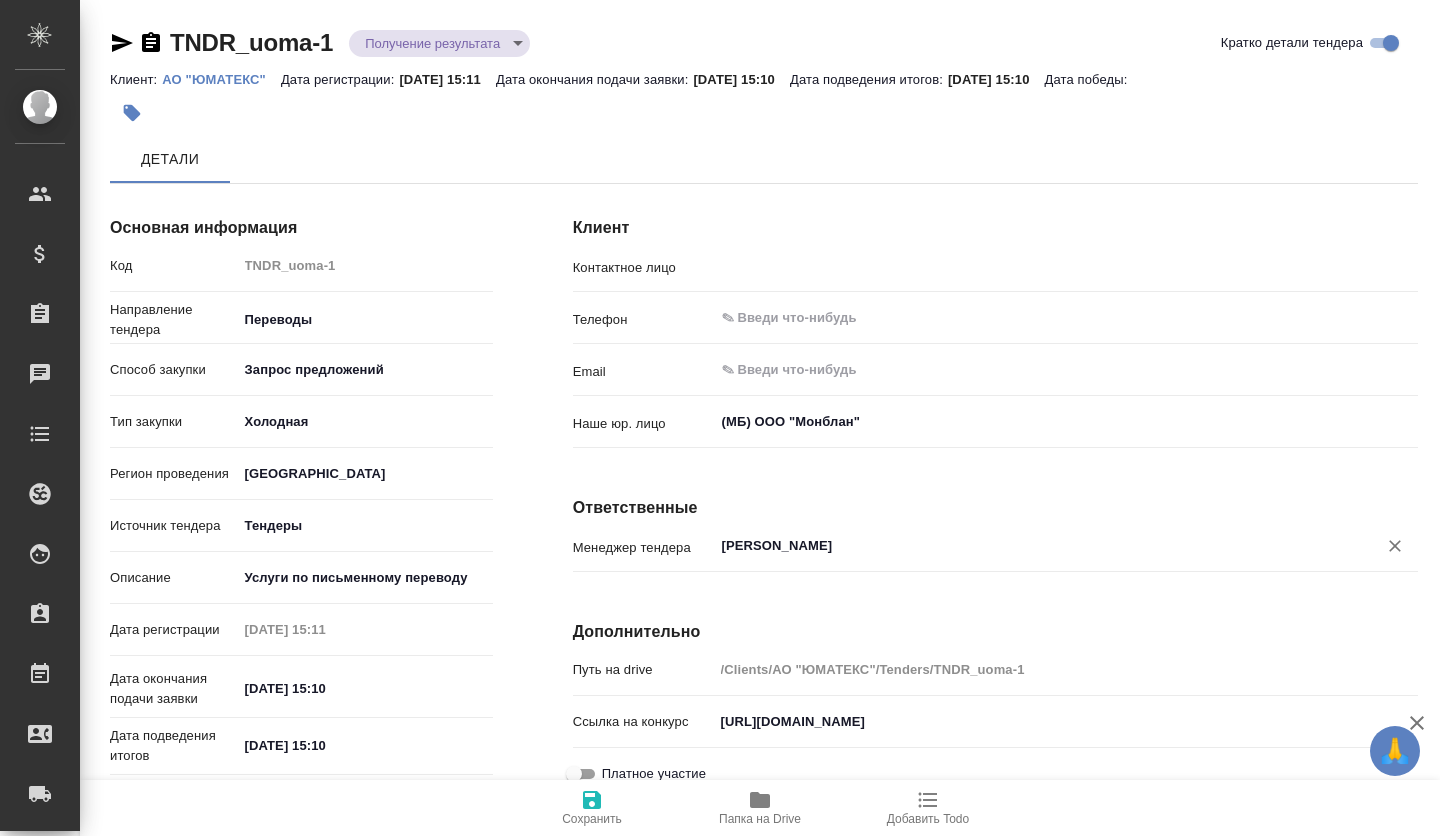scroll, scrollTop: 0, scrollLeft: 0, axis: both 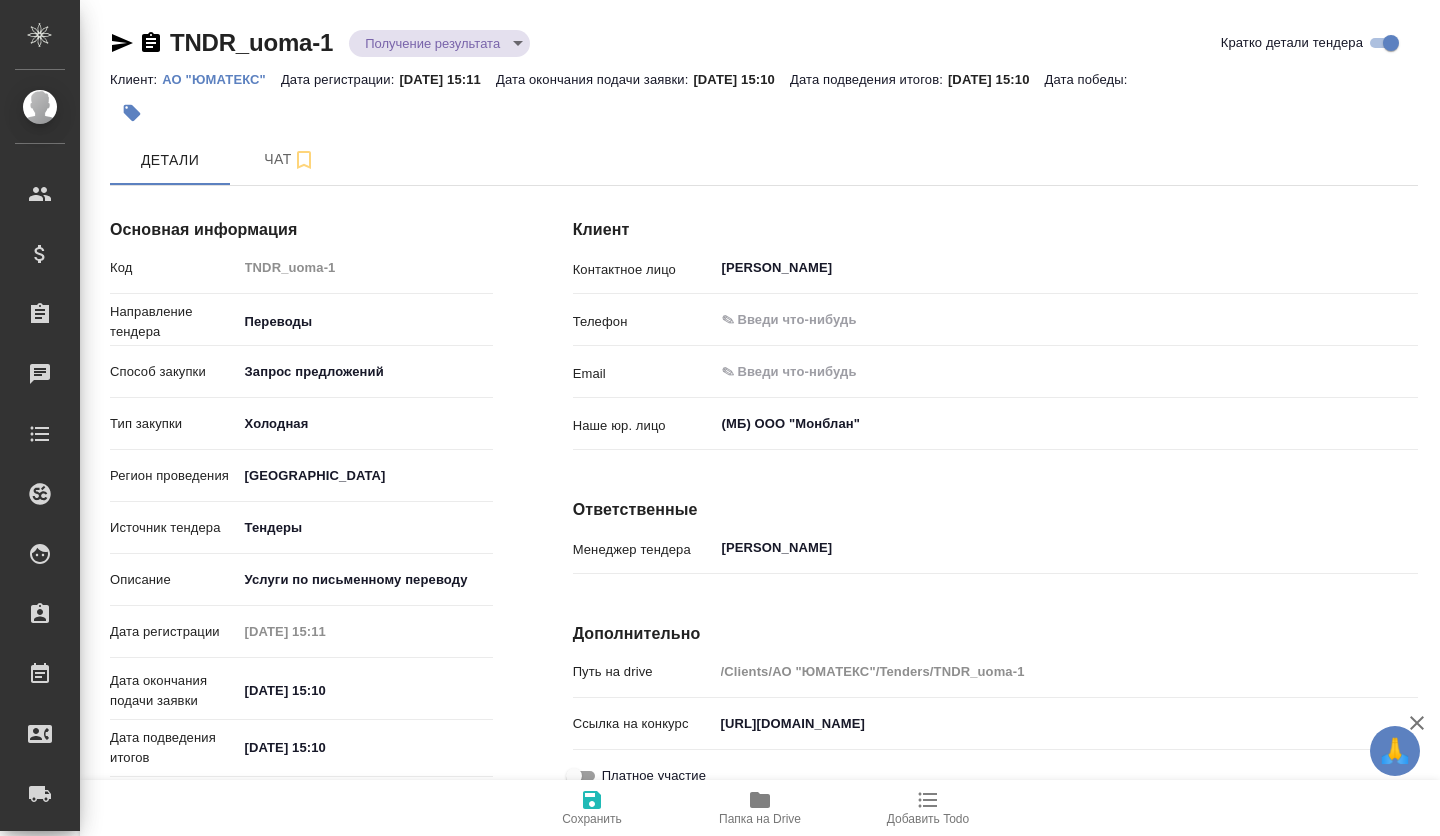 type on "x" 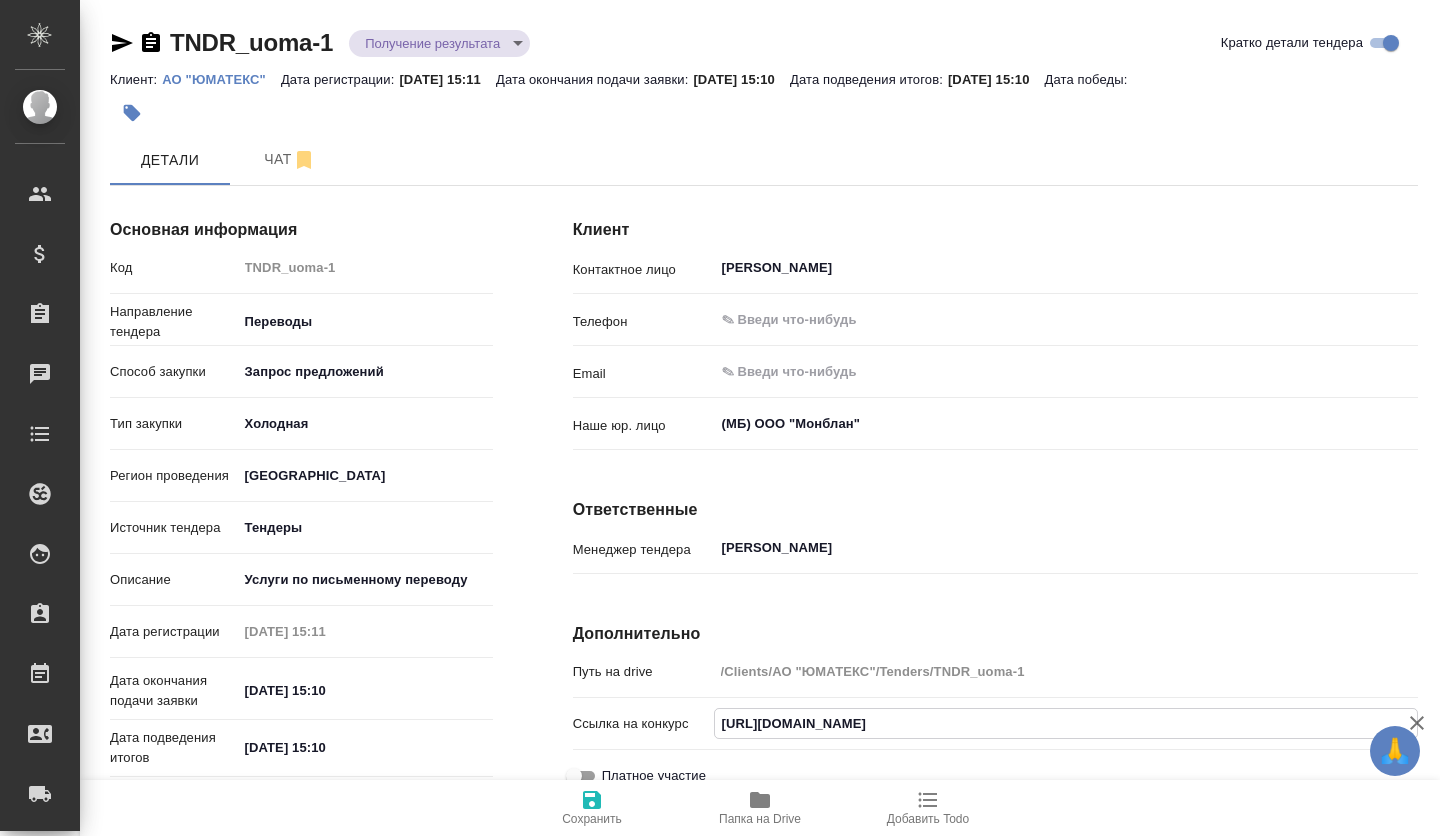 scroll, scrollTop: 0, scrollLeft: 2412, axis: horizontal 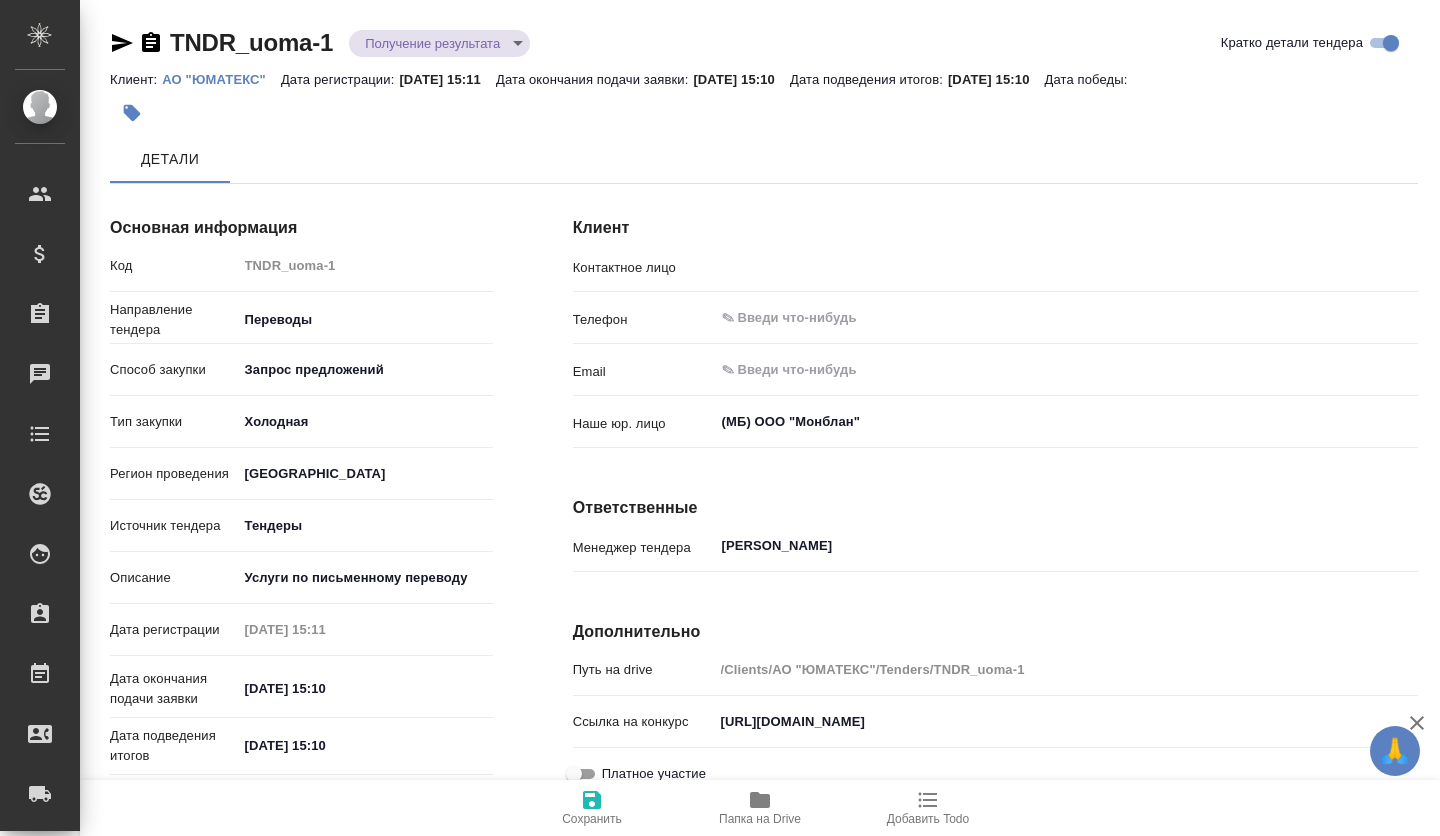 type on "[PERSON_NAME]" 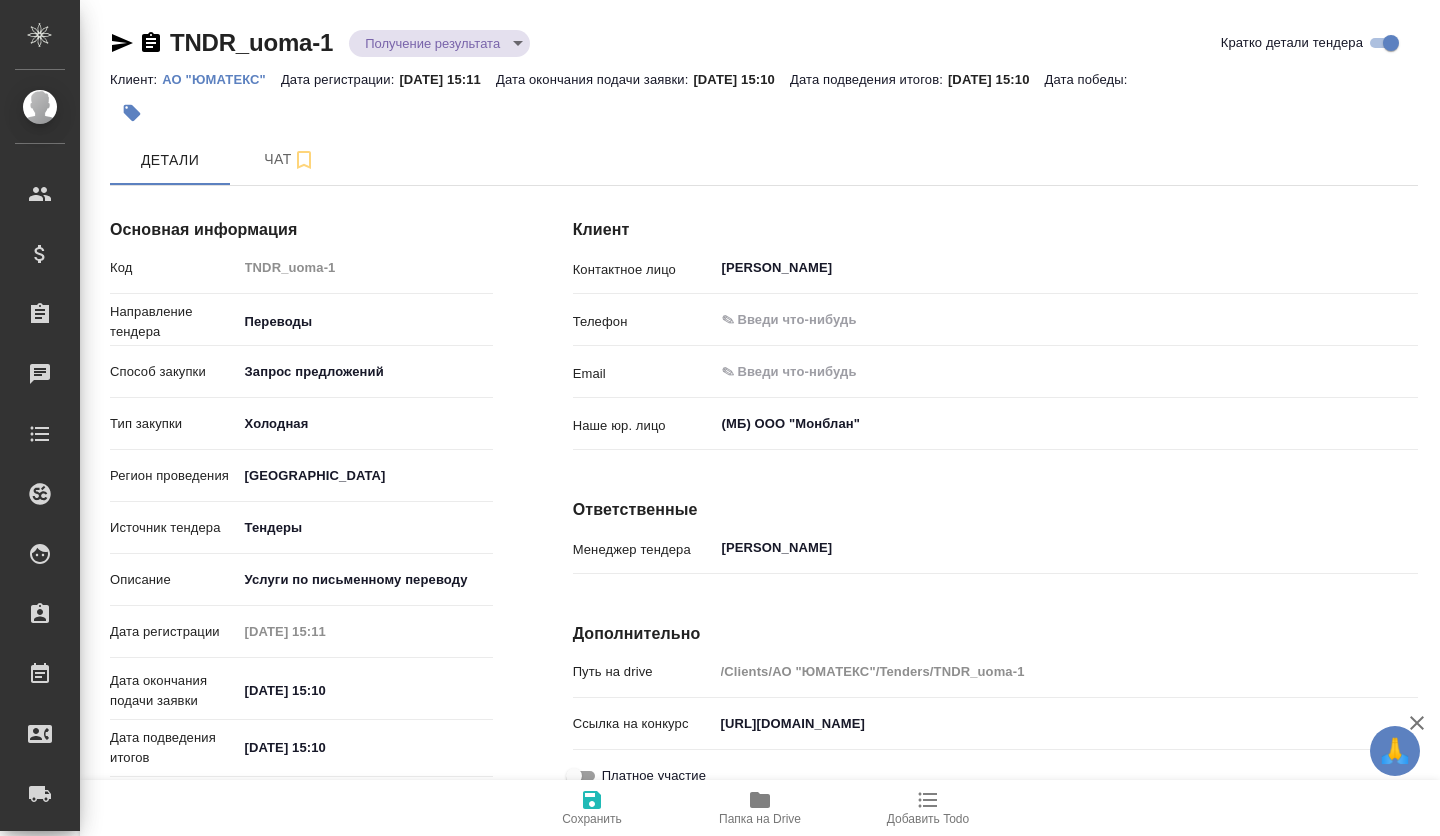 type on "x" 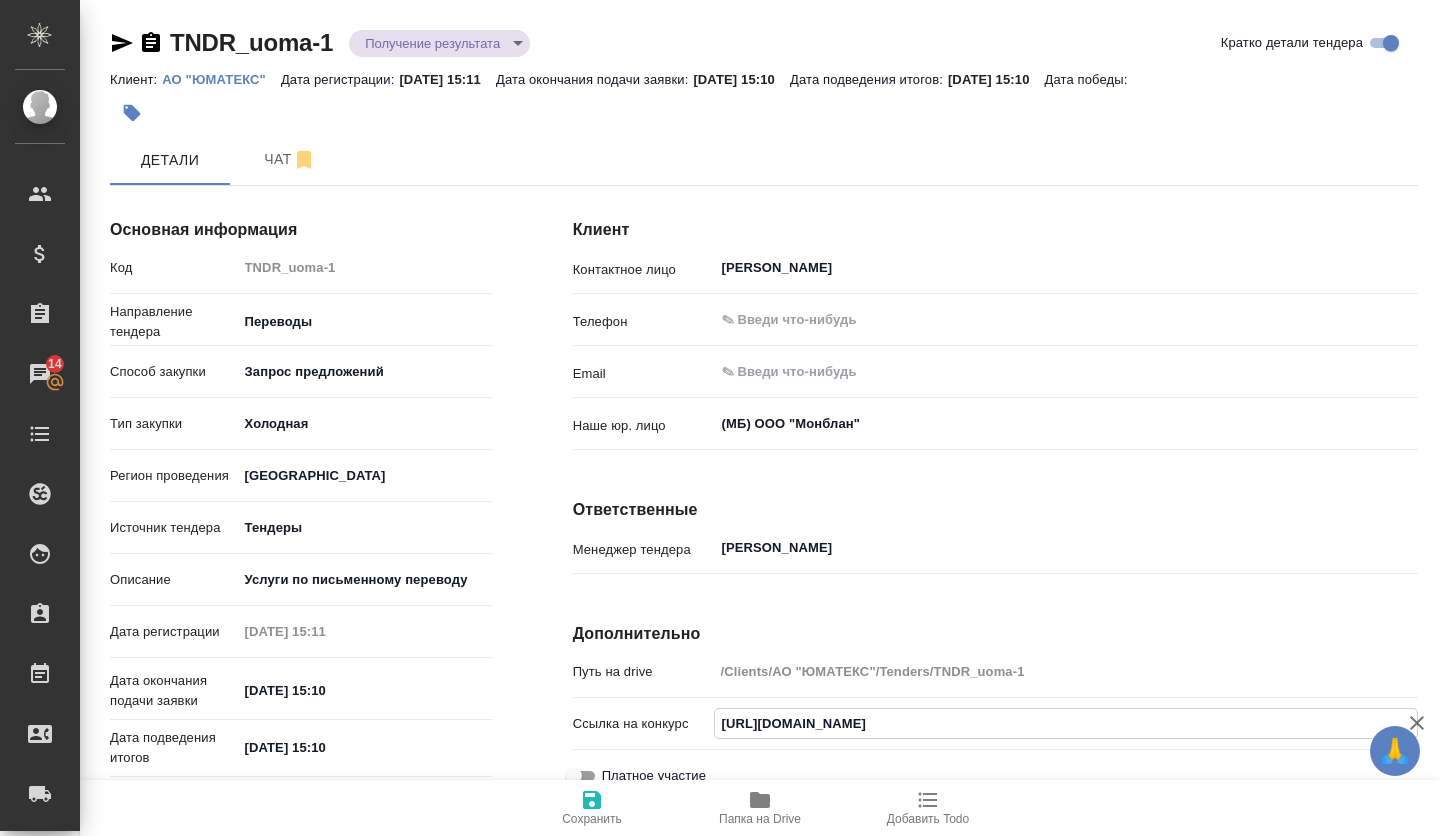click on "https://www.rosatom.rts-tender.ru/market/okazanie-uslug-po-pismennomu-i-ustnomu-perevodu/tender-4088955/?message_info=Njg1ZGI1NmI3MWMzMTIuMDA5NDA2OTNfSmloMWJsVG14Z2xLaFN0enlTeFd1SWhZUS9qWU1zT3VwM3dSalZzNUo1YlN5UU1jdmFKZm44Y2FnV3BFL1ptanFkRVpzdG1La3FwYUthWGtEekx0clI3aTBNamUzYkRXb0V3ZEQxdEF2SlU9&utm_medium=email&utm_source=procedure_invite&conversion_id=6&utm_term=155&utm_campaign=auction_invite_participant&end=0" at bounding box center [1066, 723] 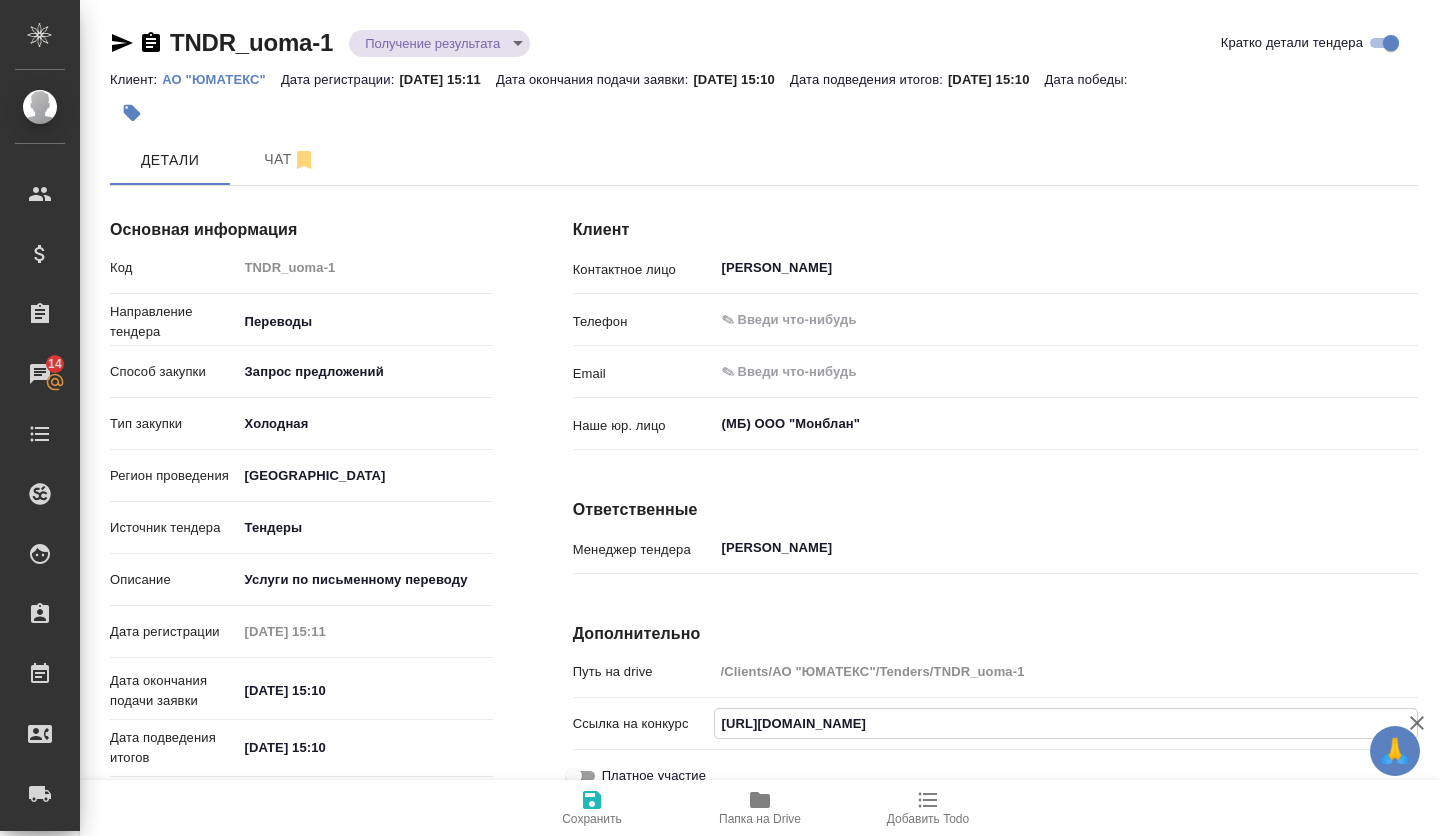 drag, startPoint x: 714, startPoint y: 725, endPoint x: 1439, endPoint y: 682, distance: 726.27405 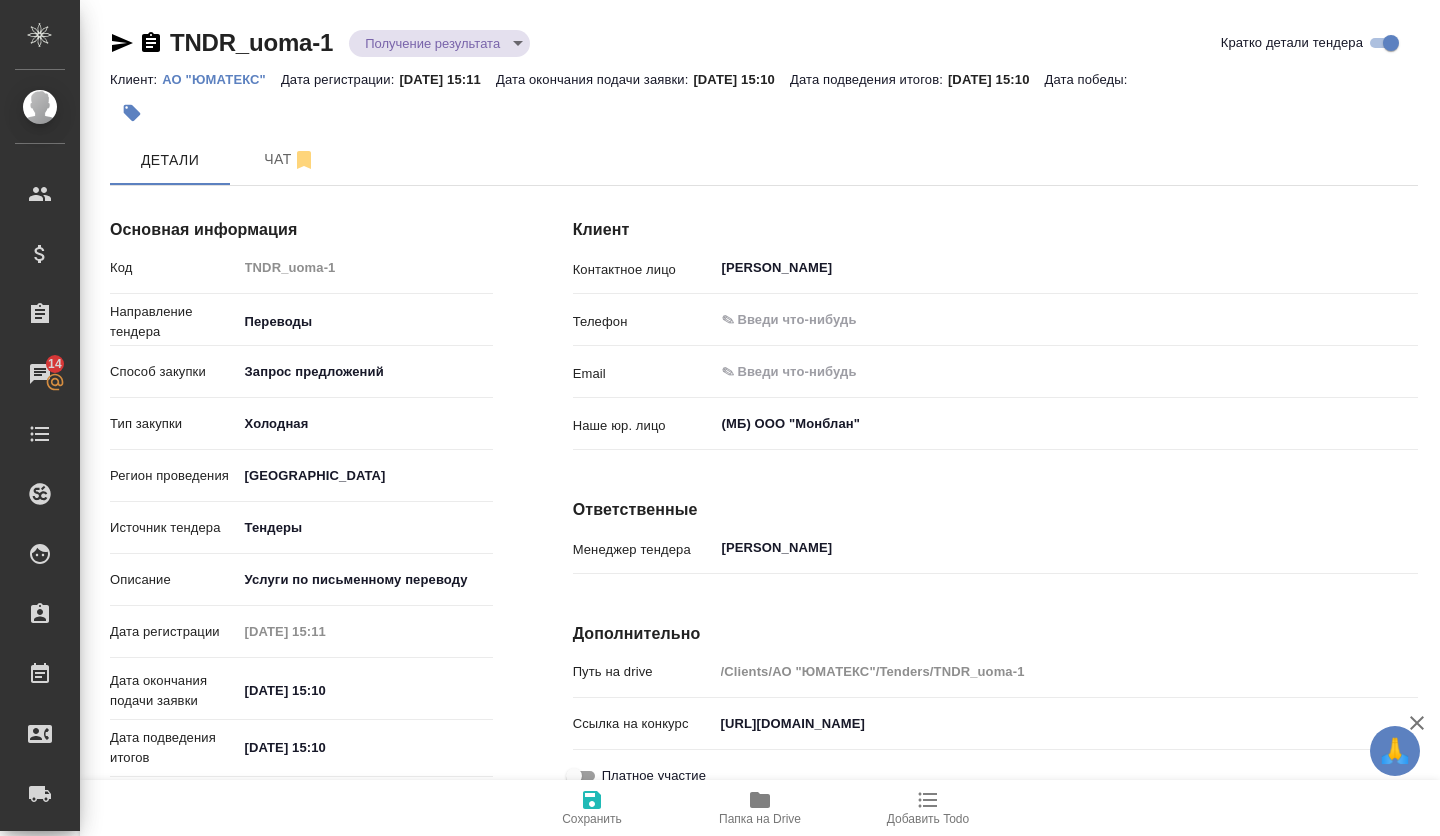 scroll, scrollTop: 0, scrollLeft: 0, axis: both 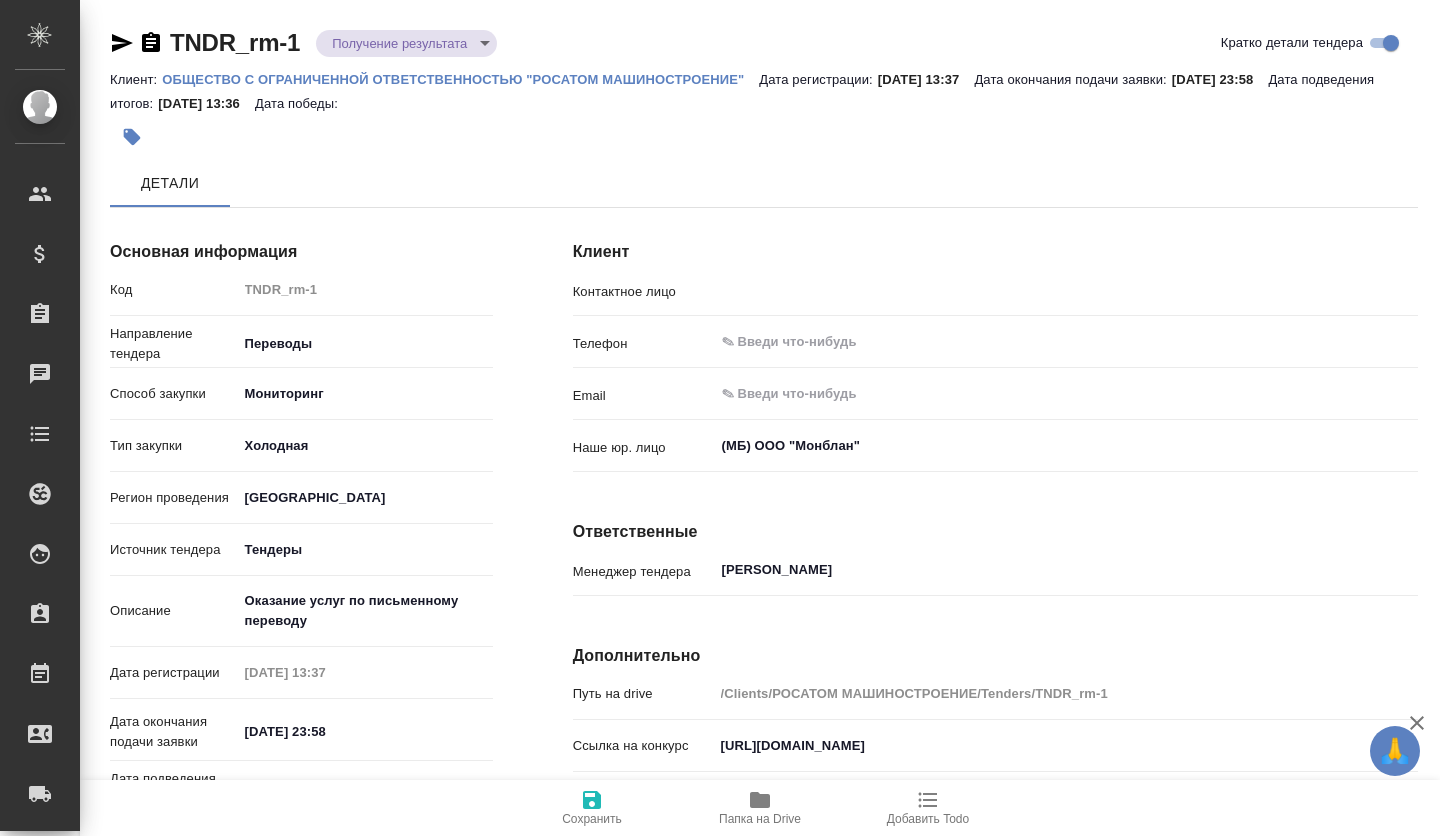 type on "x" 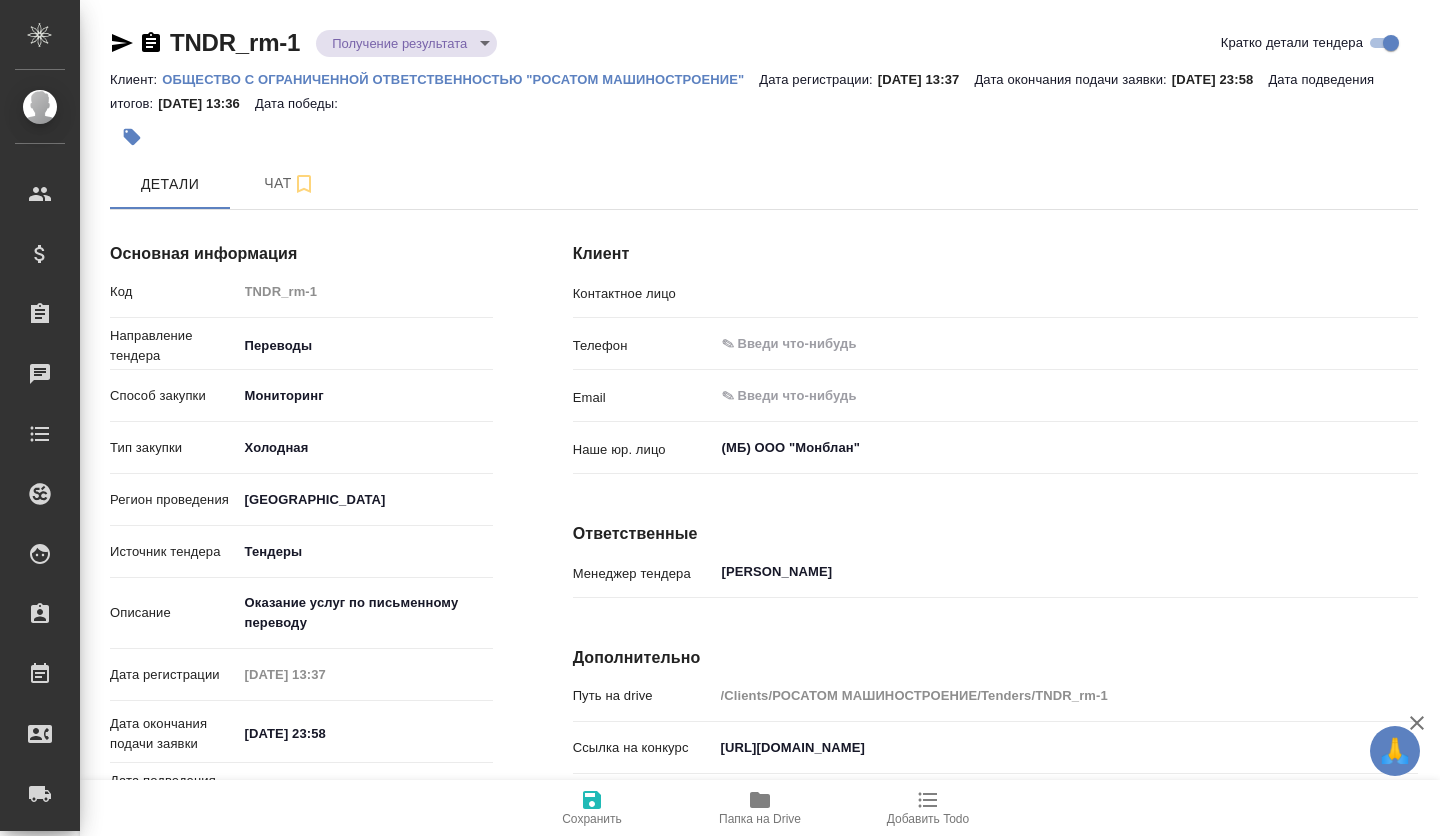 type on "[PERSON_NAME]" 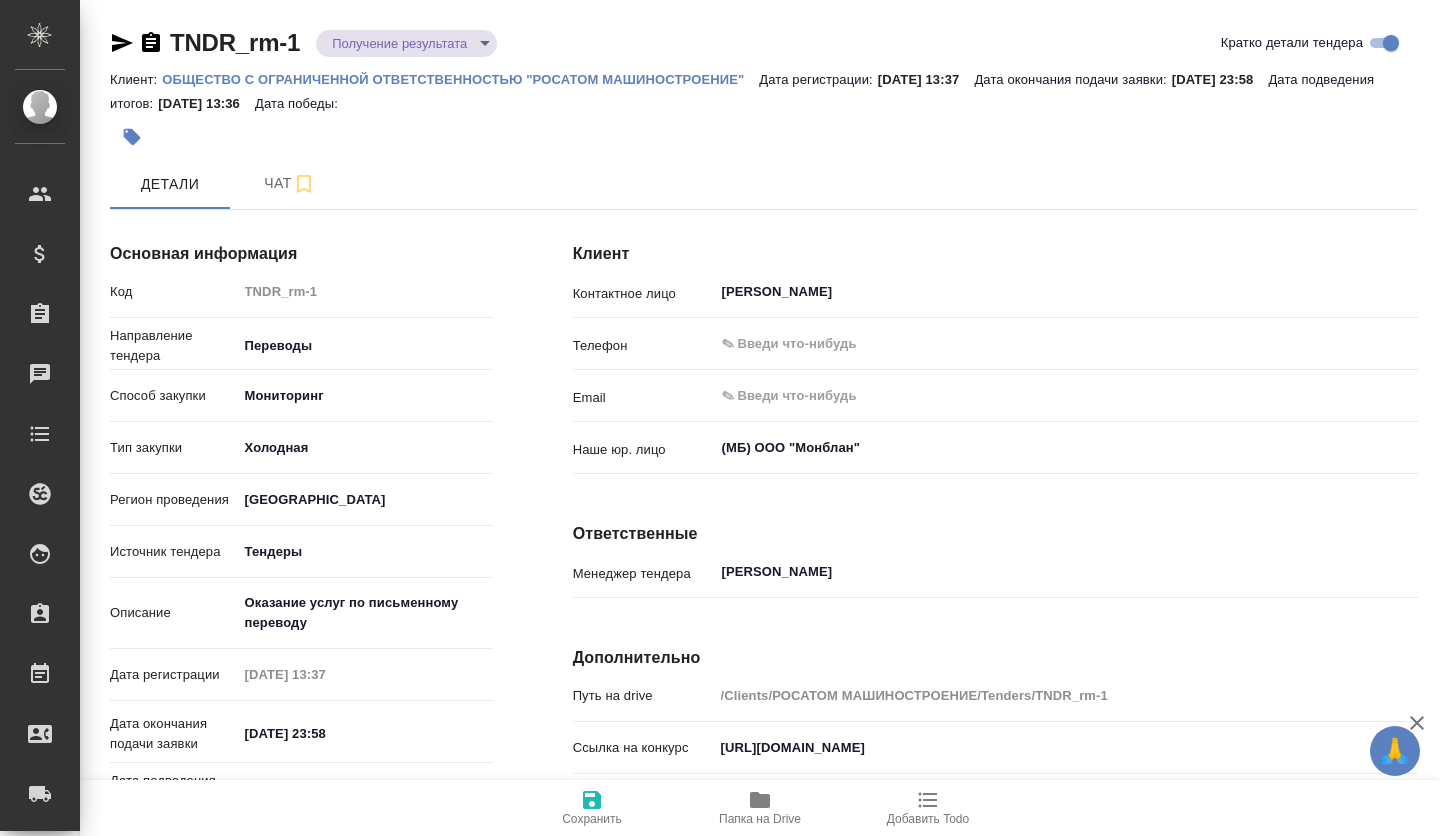 type on "x" 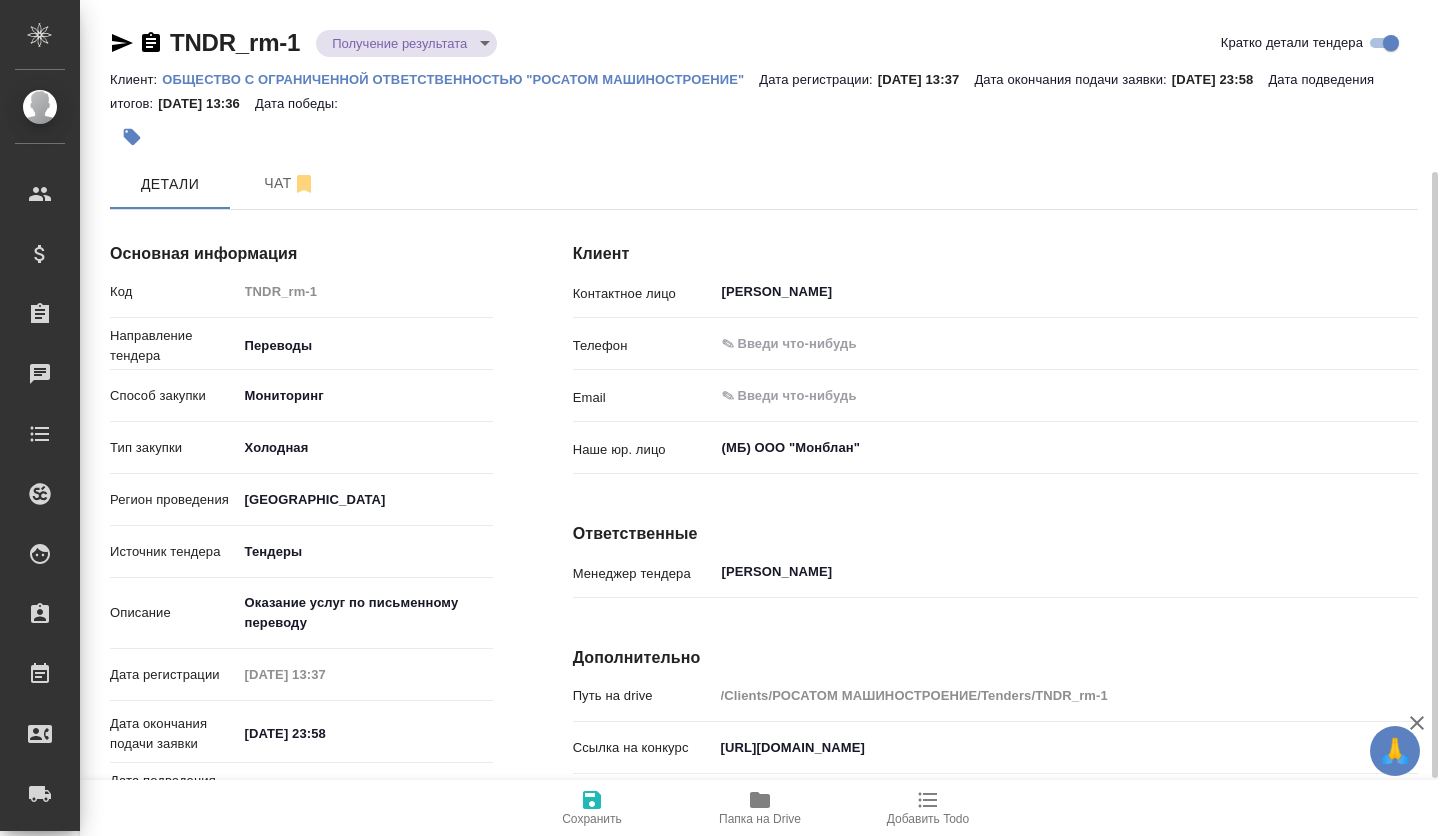 scroll, scrollTop: 100, scrollLeft: 0, axis: vertical 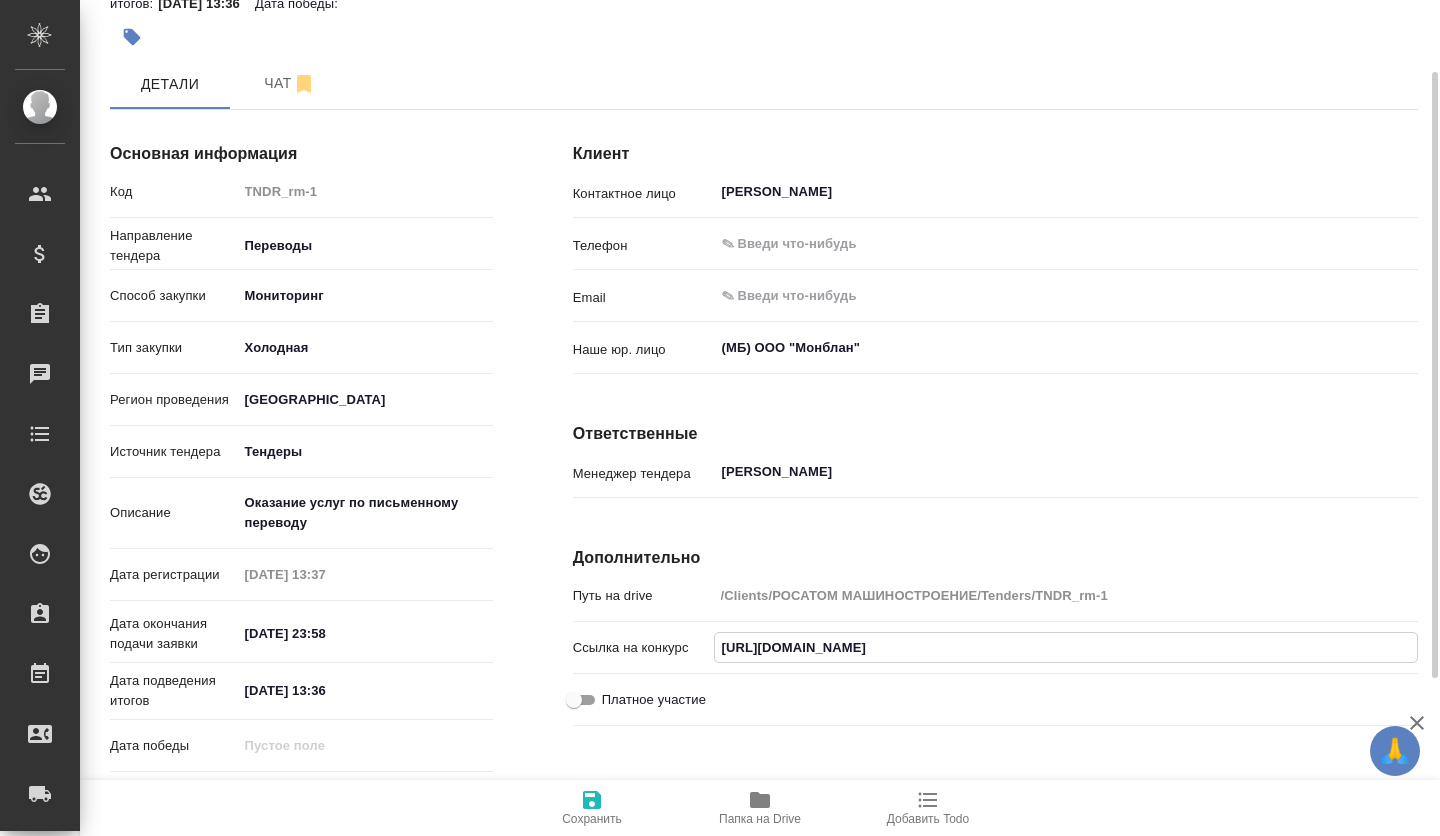 drag, startPoint x: 1263, startPoint y: 647, endPoint x: 708, endPoint y: 634, distance: 555.1522 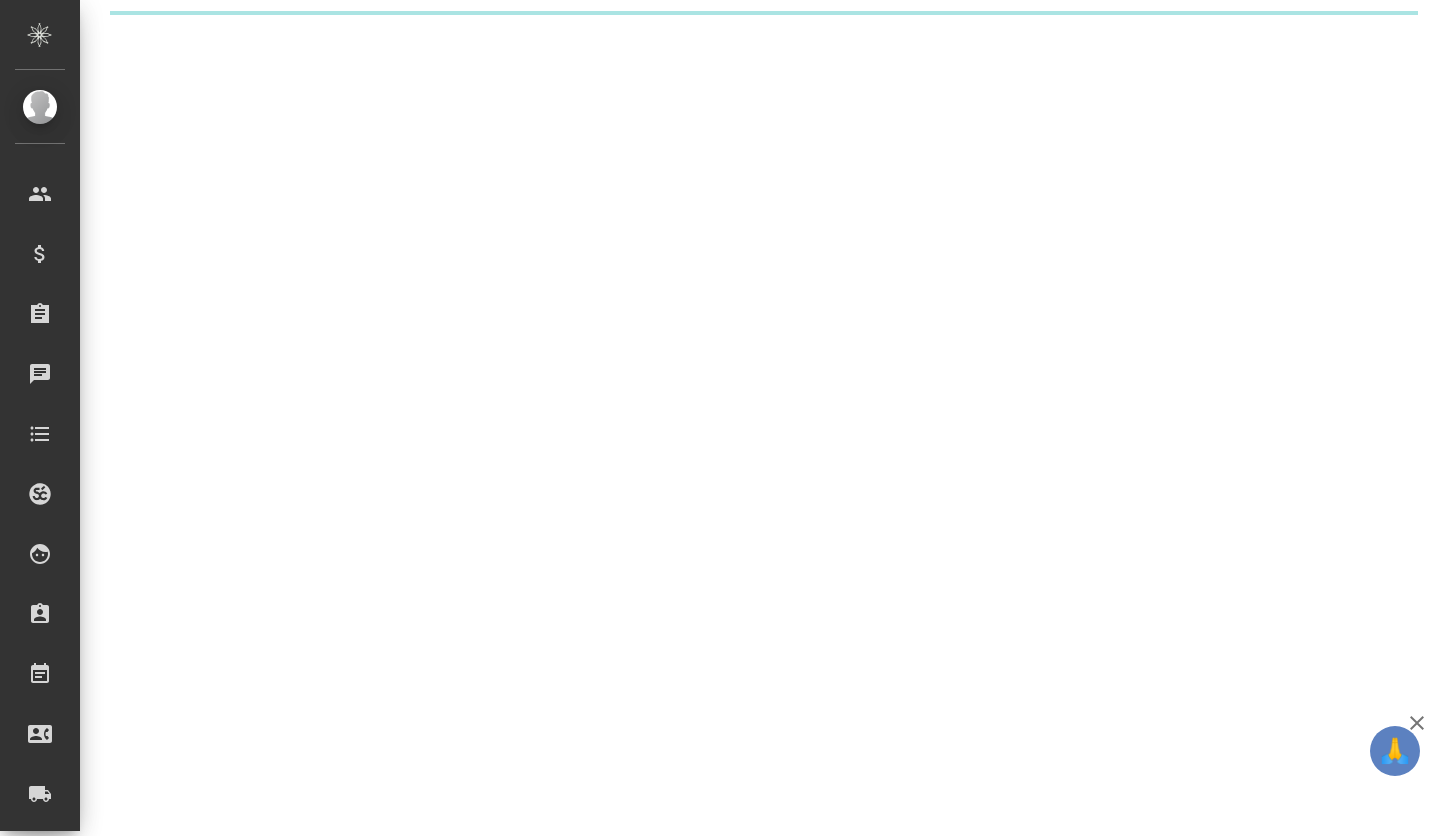 scroll, scrollTop: 0, scrollLeft: 0, axis: both 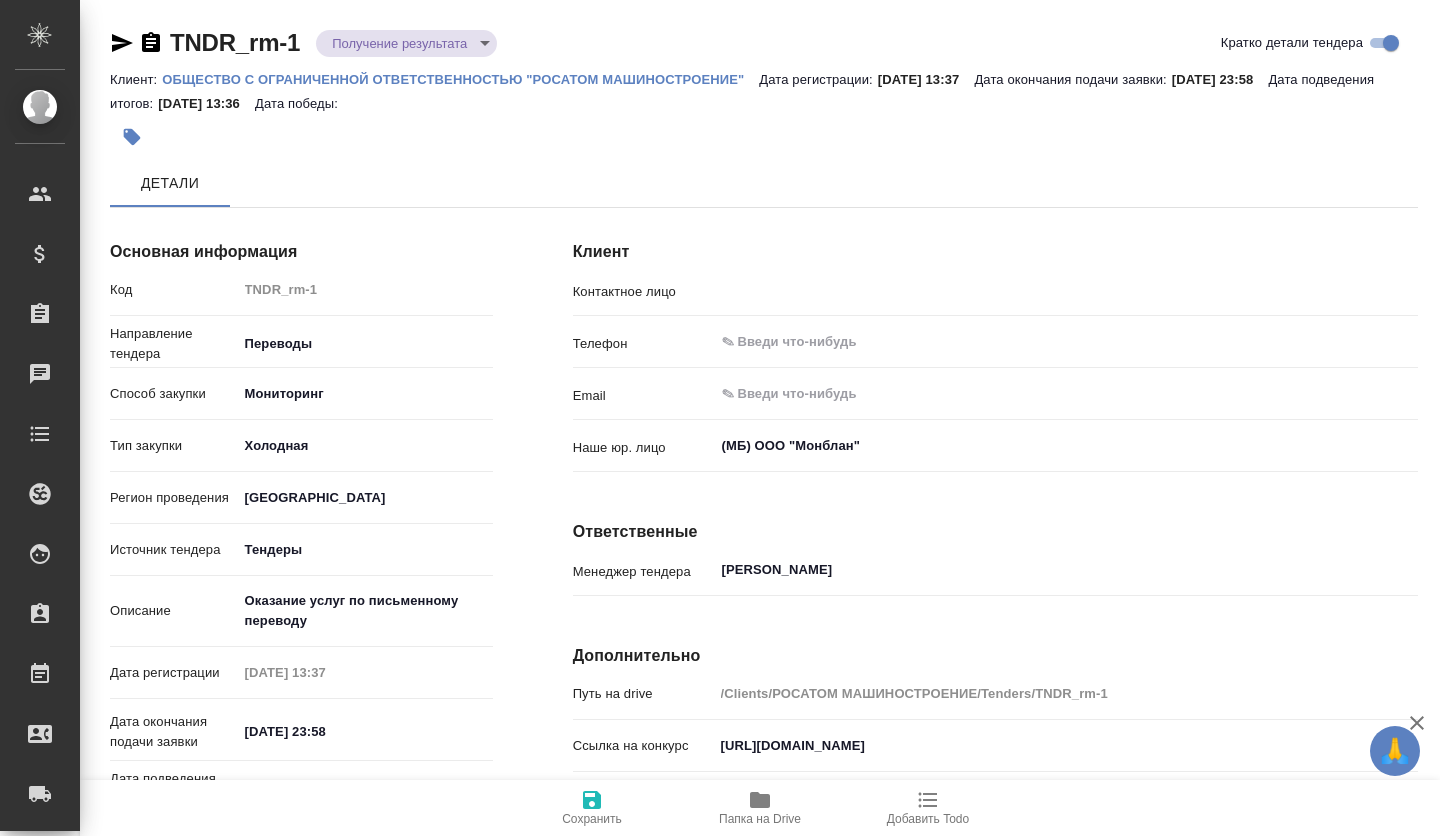 type on "[PERSON_NAME]" 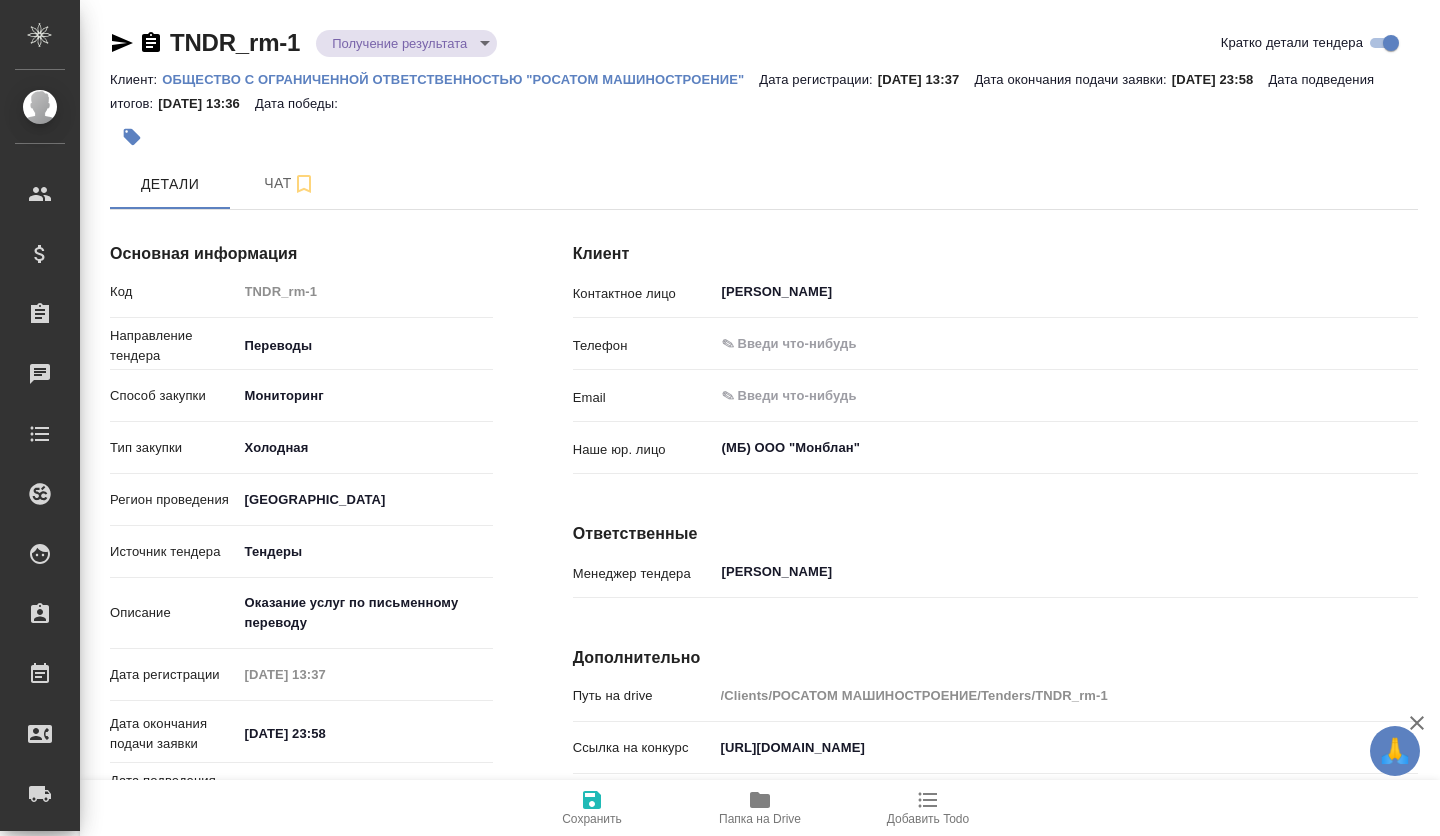 type on "x" 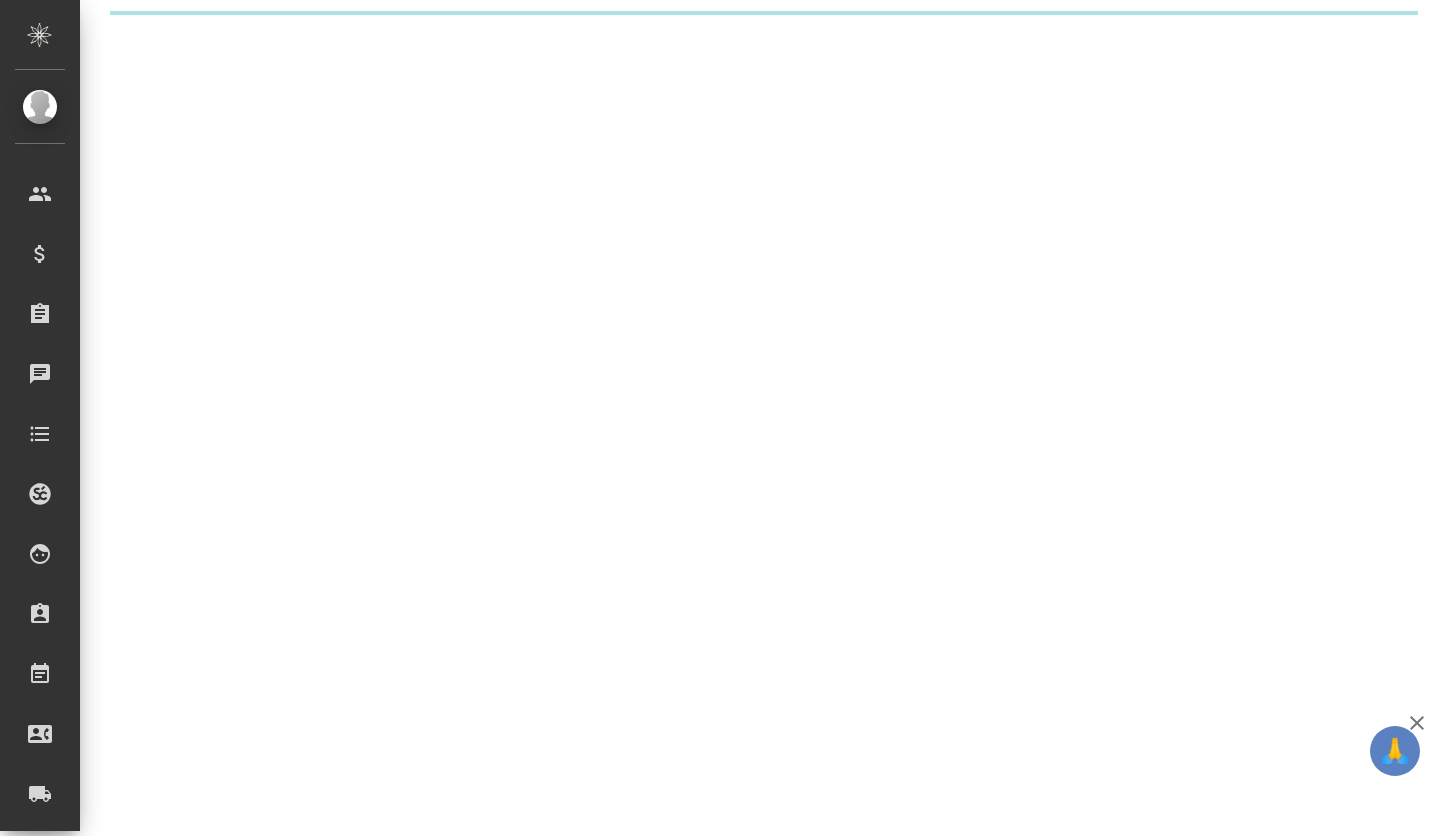 scroll, scrollTop: 0, scrollLeft: 0, axis: both 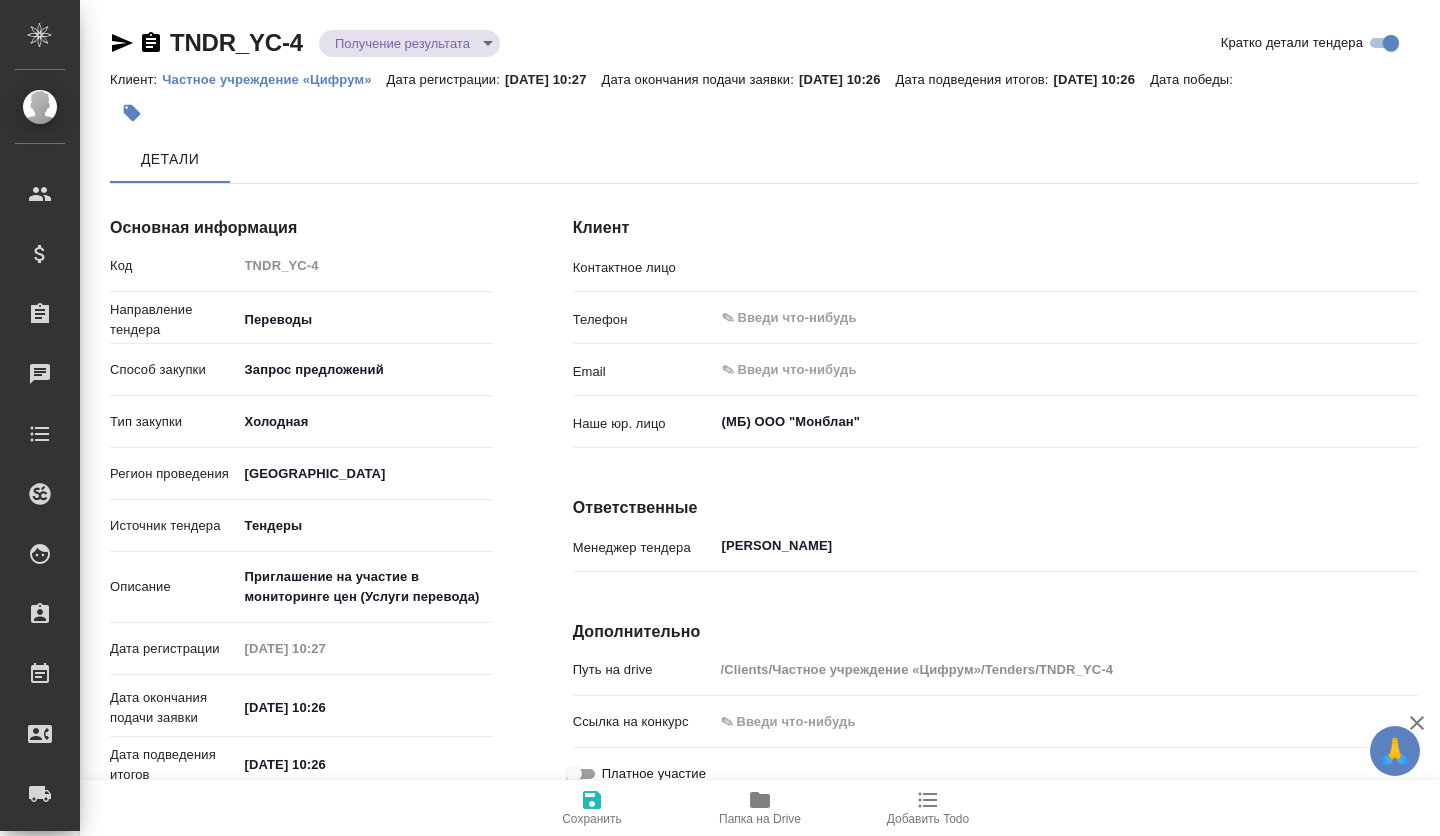 type on "Туртова  Наталья  Леонидовна" 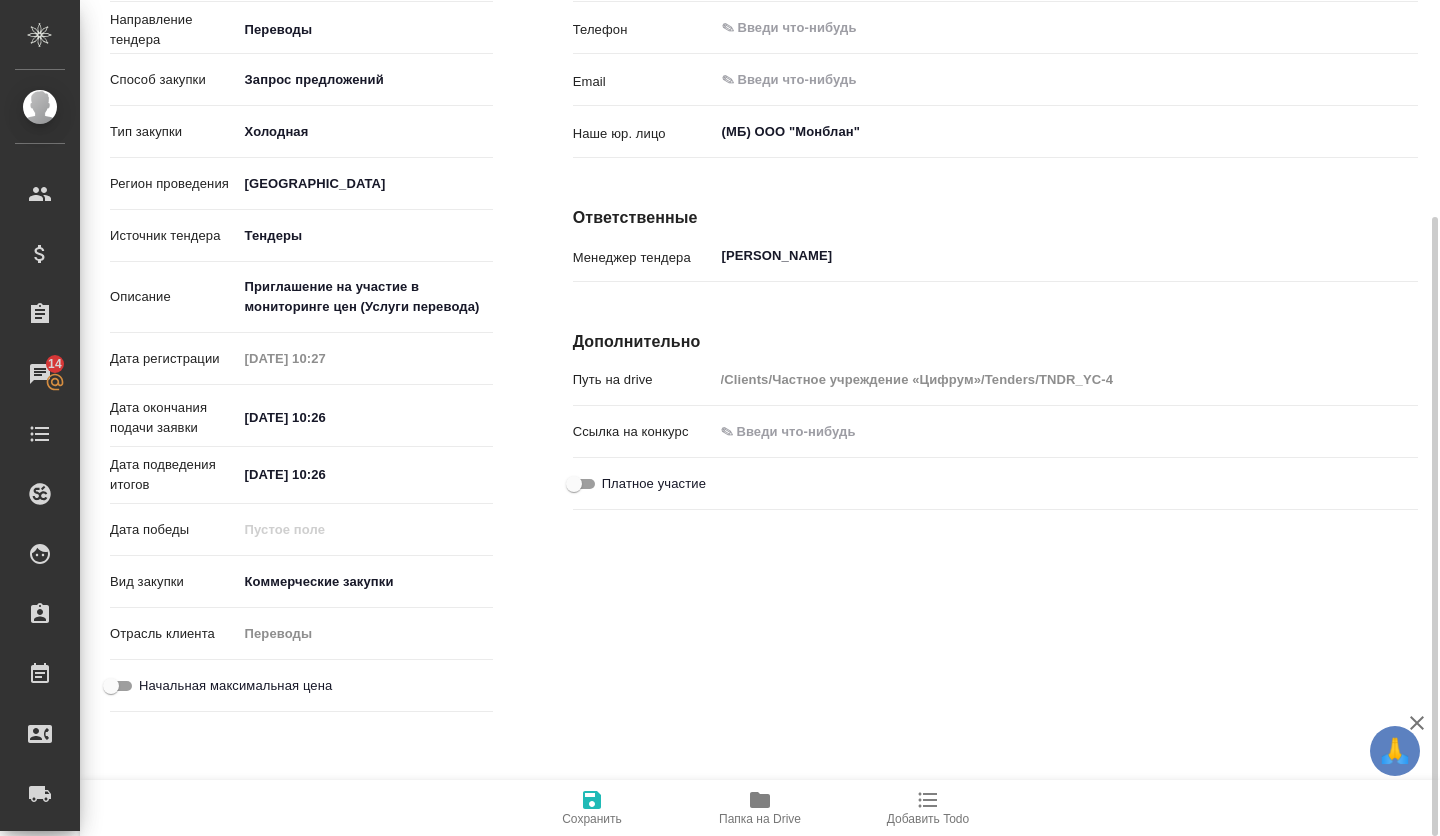 scroll, scrollTop: 0, scrollLeft: 0, axis: both 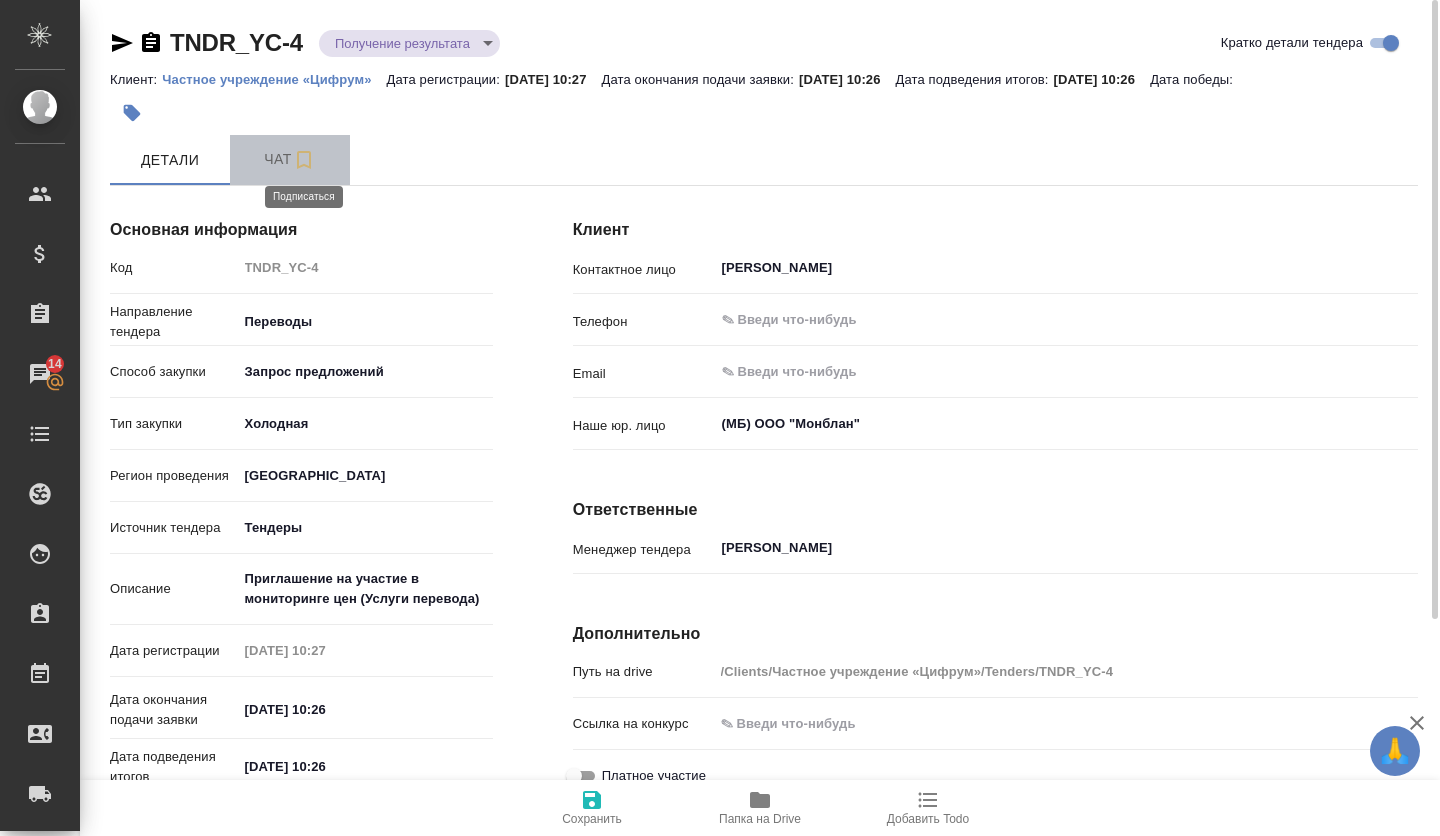 click 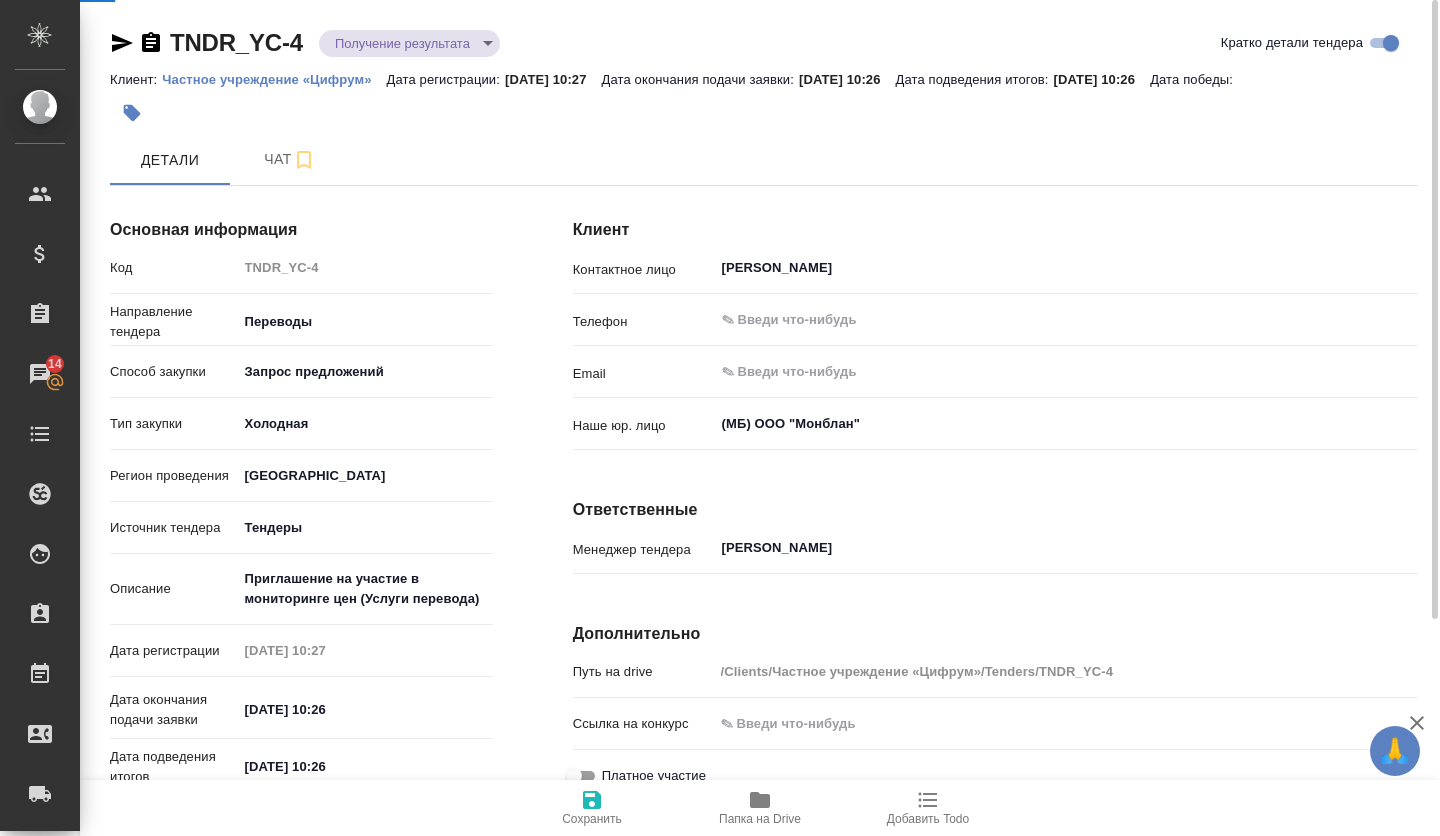 type on "x" 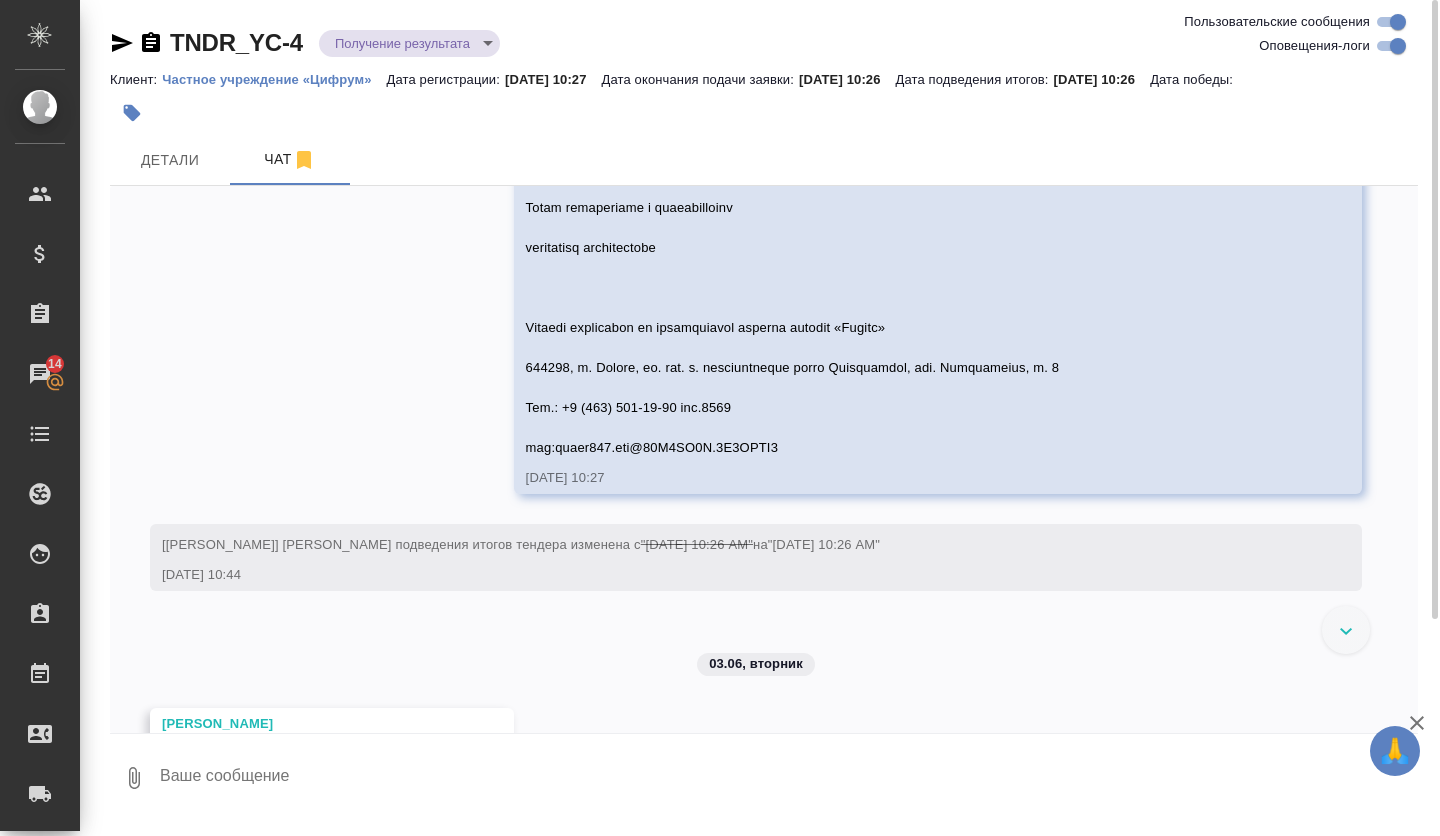 scroll, scrollTop: 650, scrollLeft: 0, axis: vertical 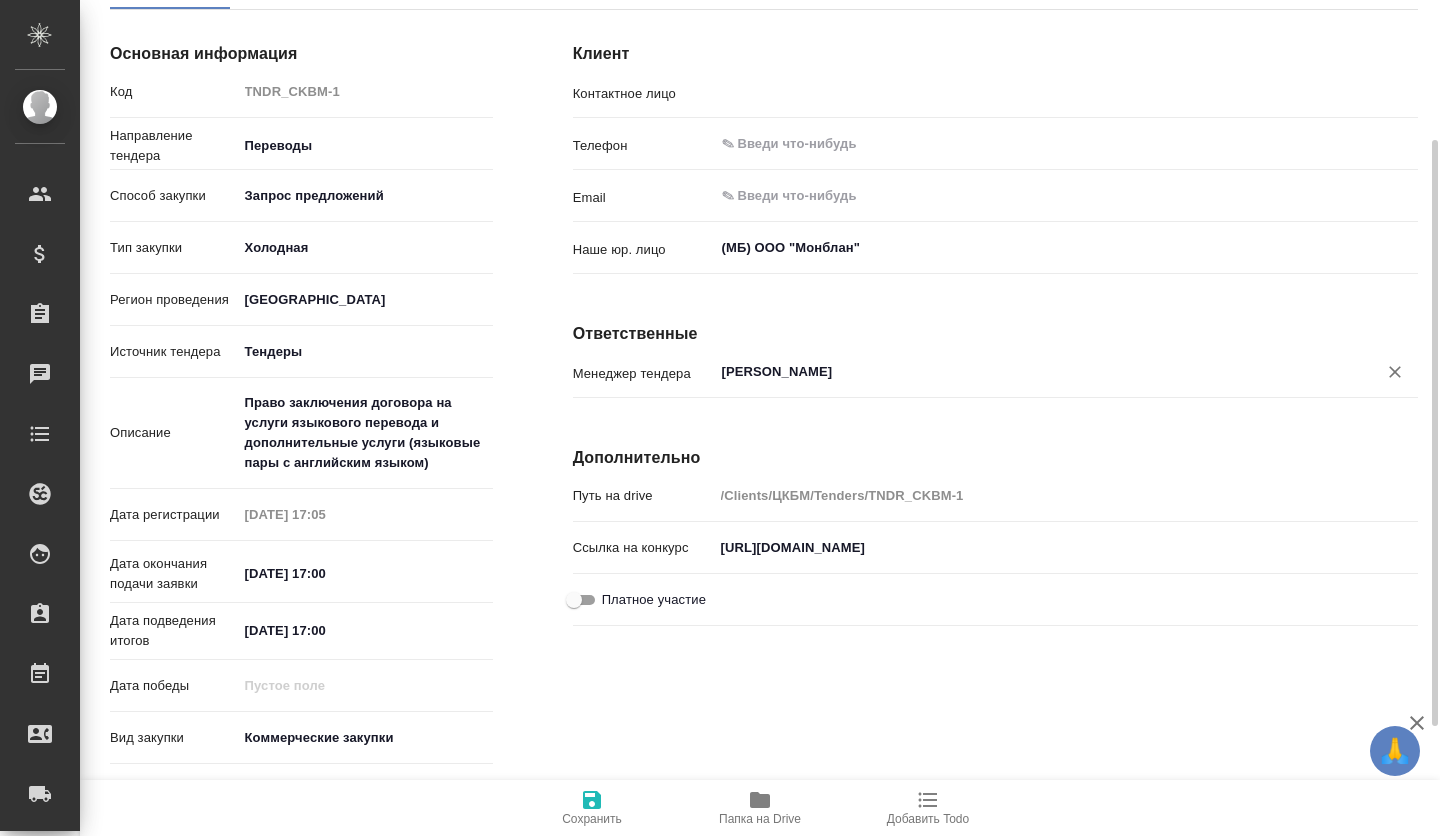 type on "ГОРДИЕНКОВ ЮРИЙ СТЕПАНОВИЧ" 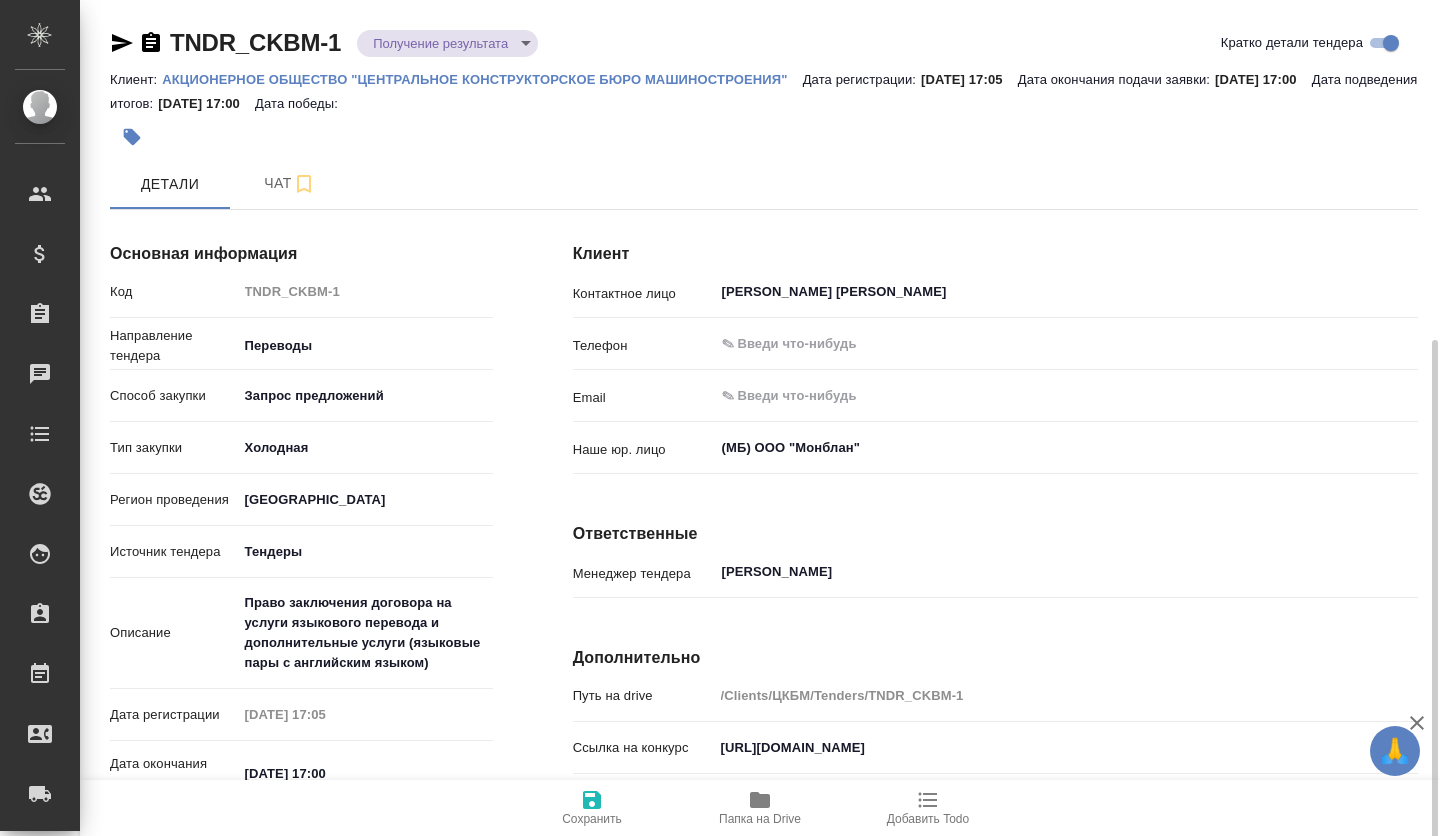 scroll, scrollTop: 200, scrollLeft: 0, axis: vertical 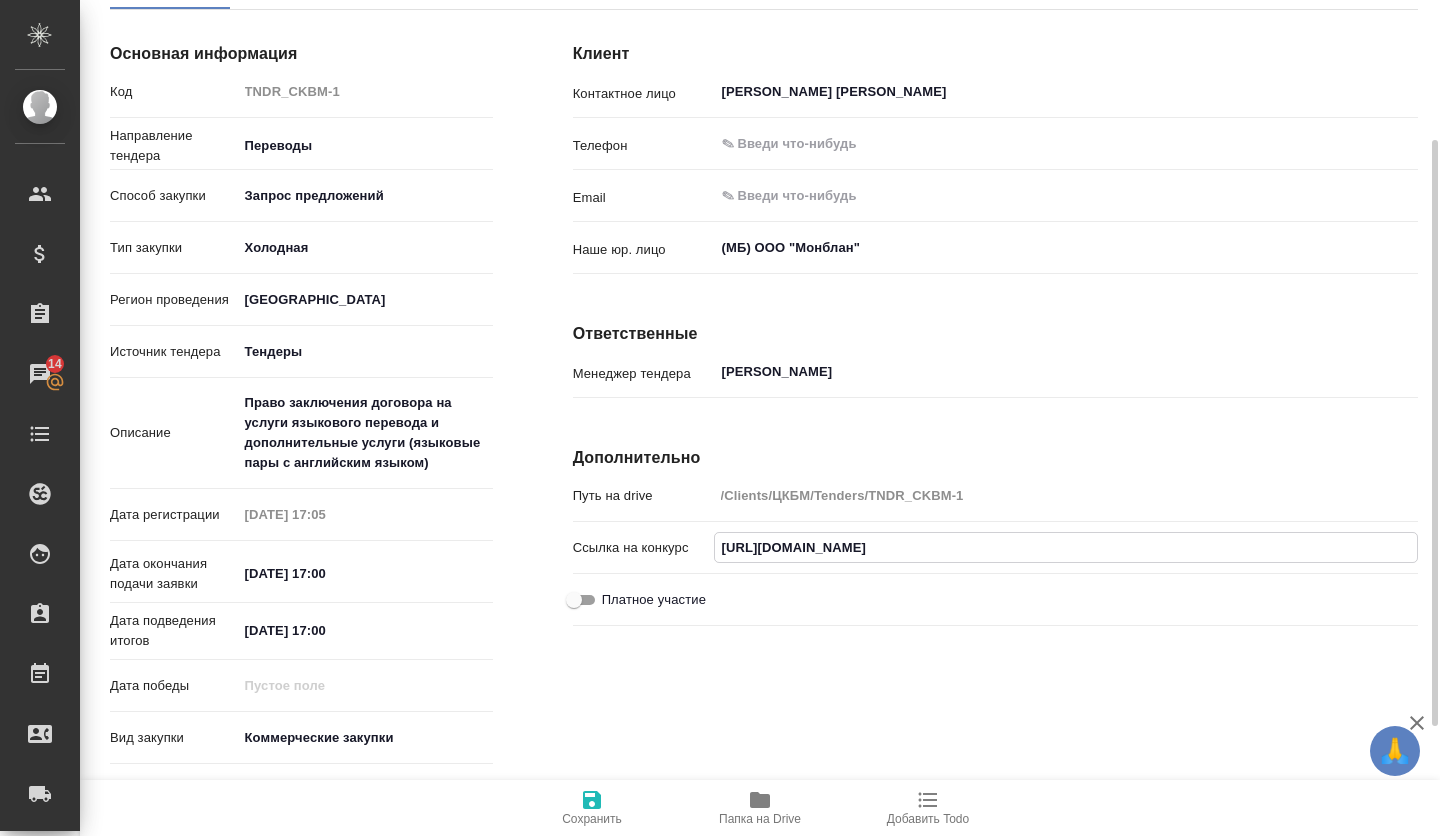 drag, startPoint x: 1208, startPoint y: 552, endPoint x: 718, endPoint y: 538, distance: 490.19995 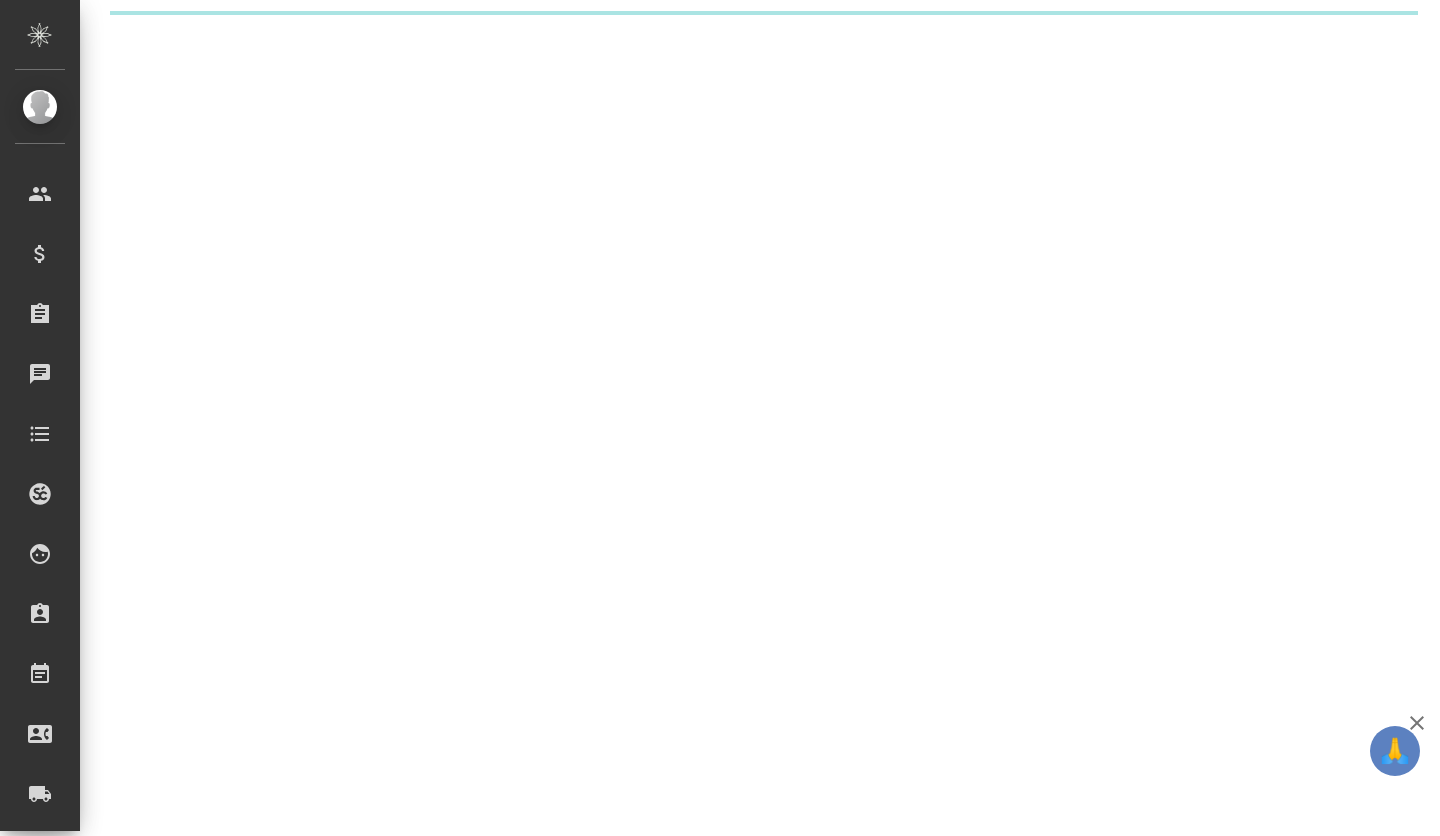 scroll, scrollTop: 0, scrollLeft: 0, axis: both 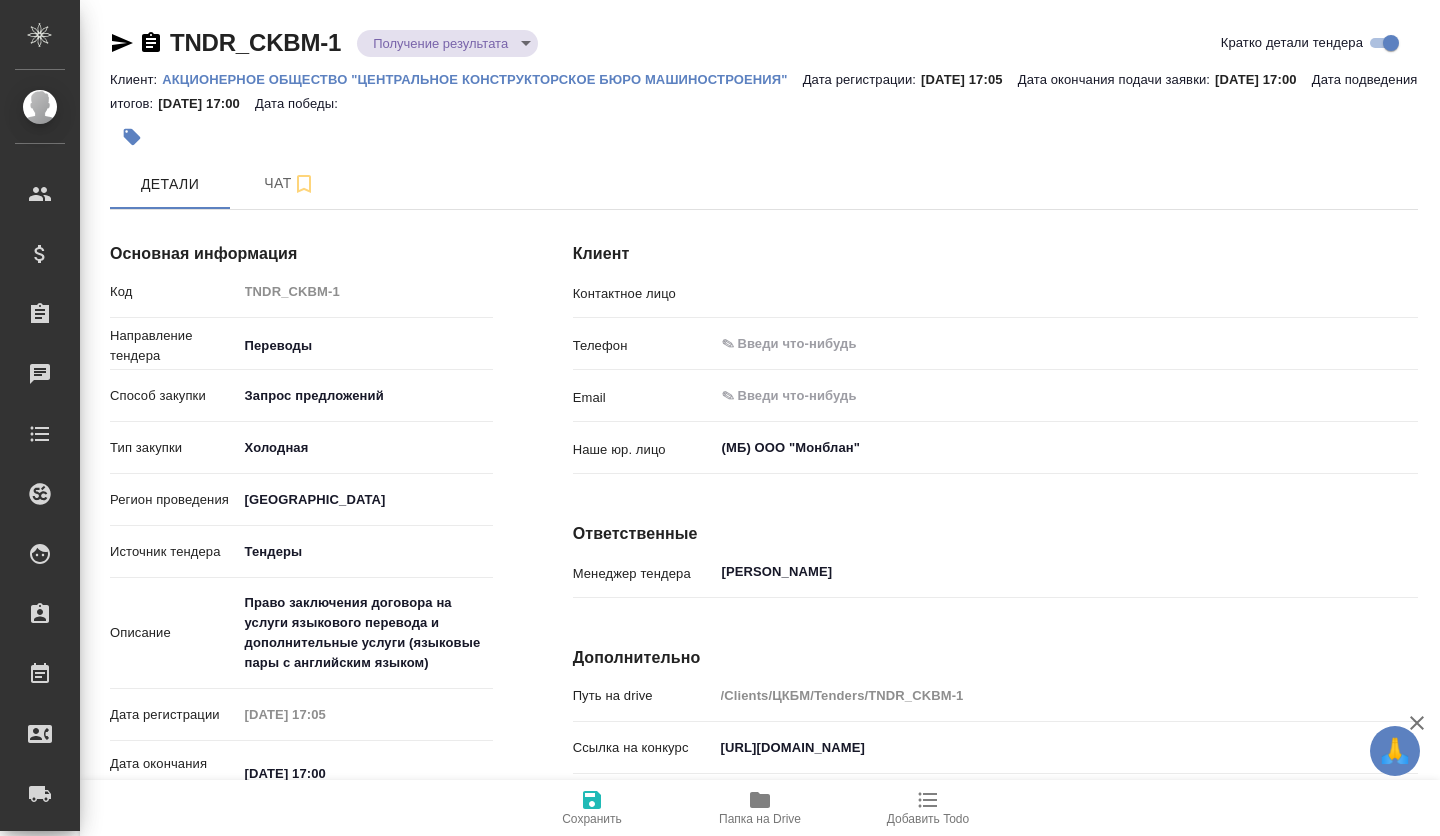 type on "ГОРДИЕНКОВ ЮРИЙ СТЕПАНОВИЧ" 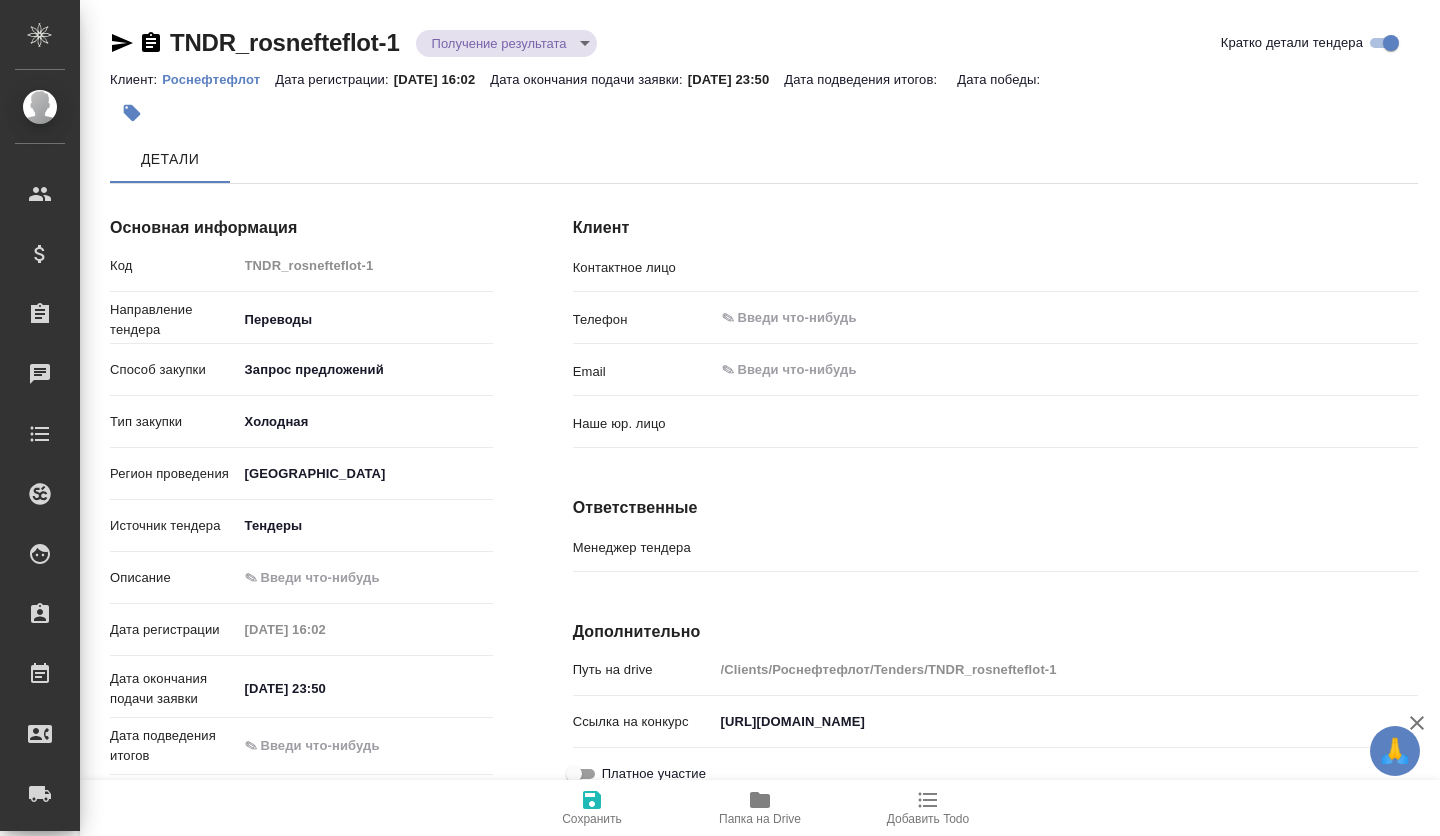 type on "x" 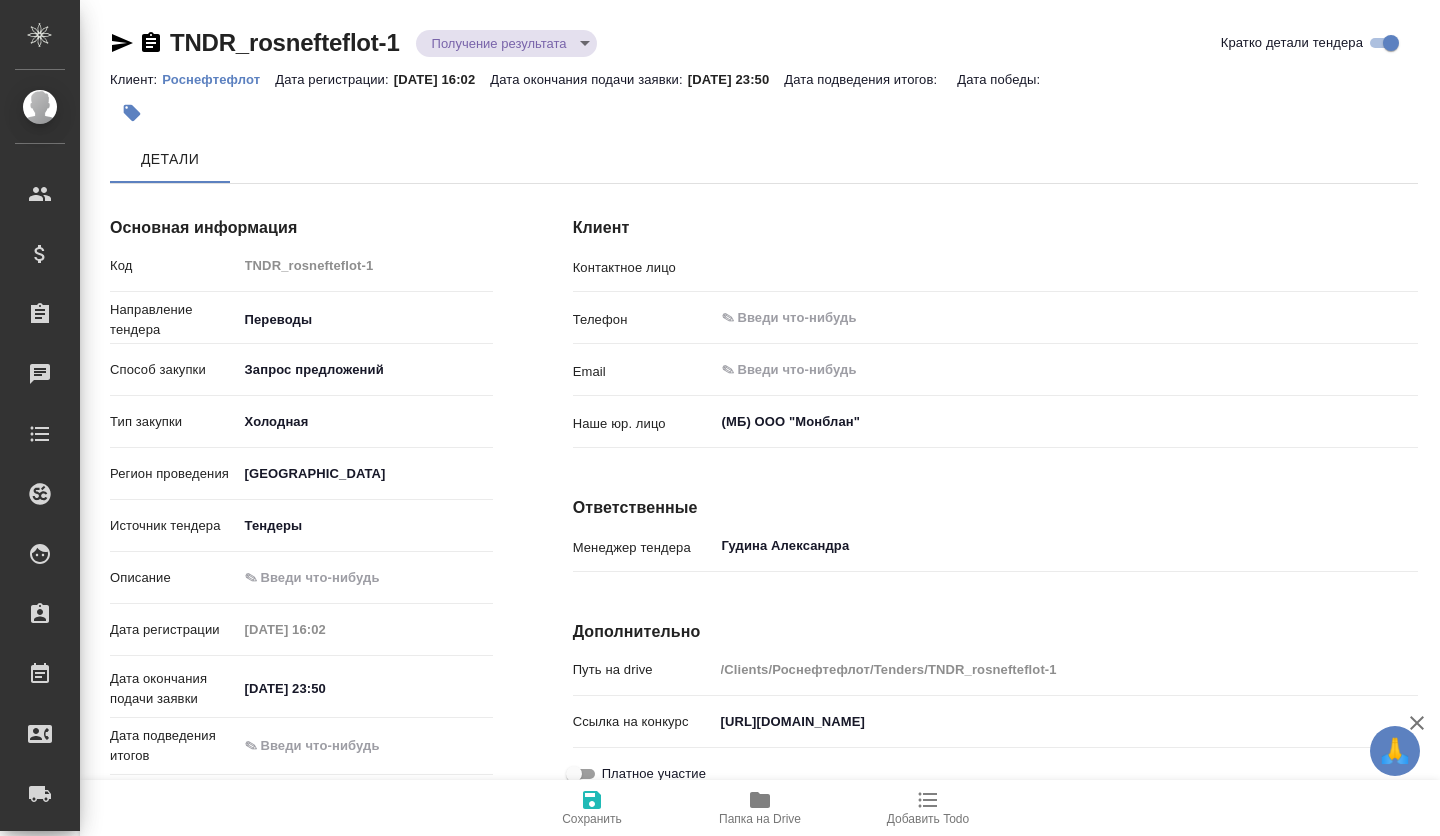 scroll, scrollTop: 0, scrollLeft: 0, axis: both 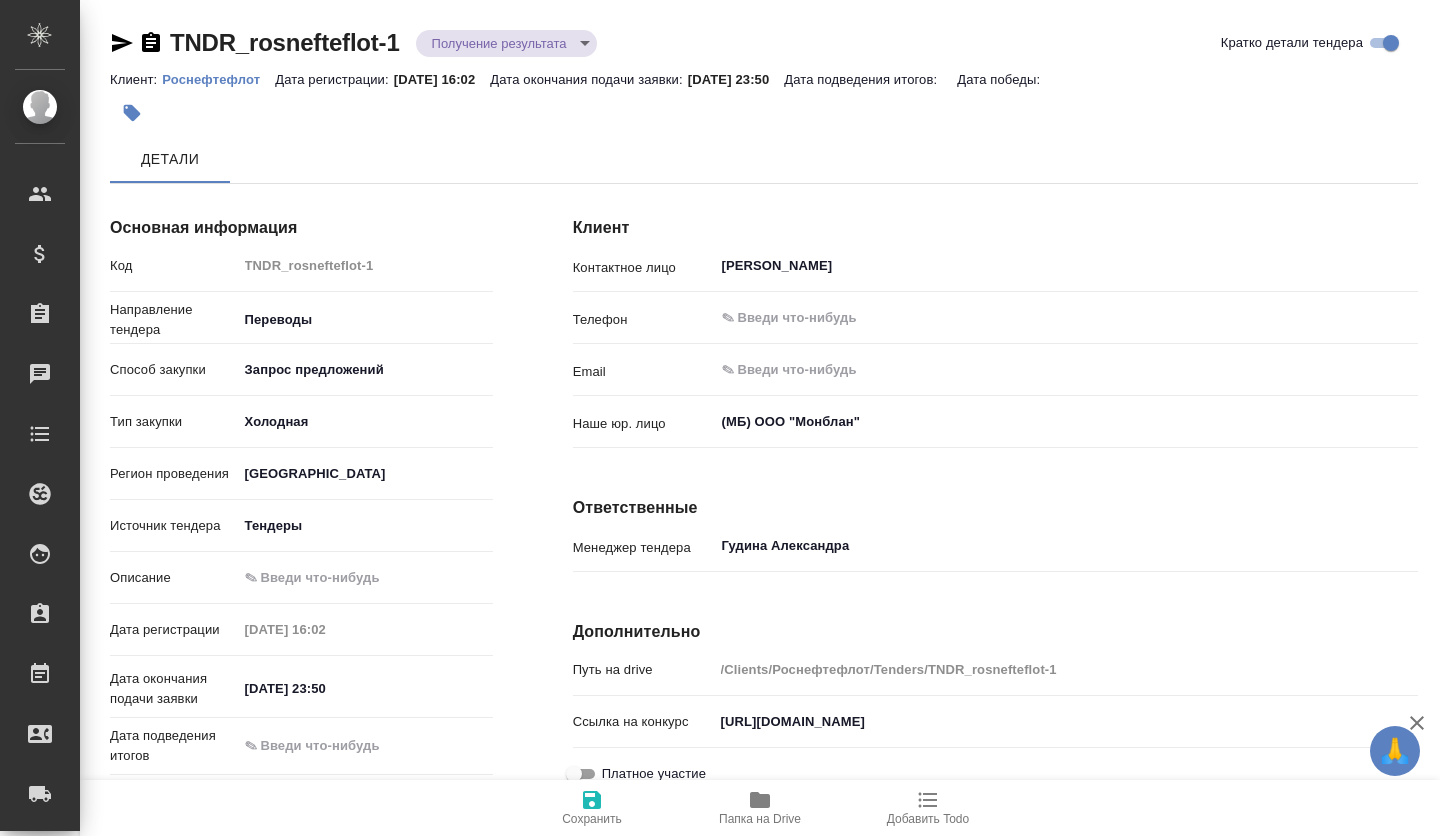 type on "x" 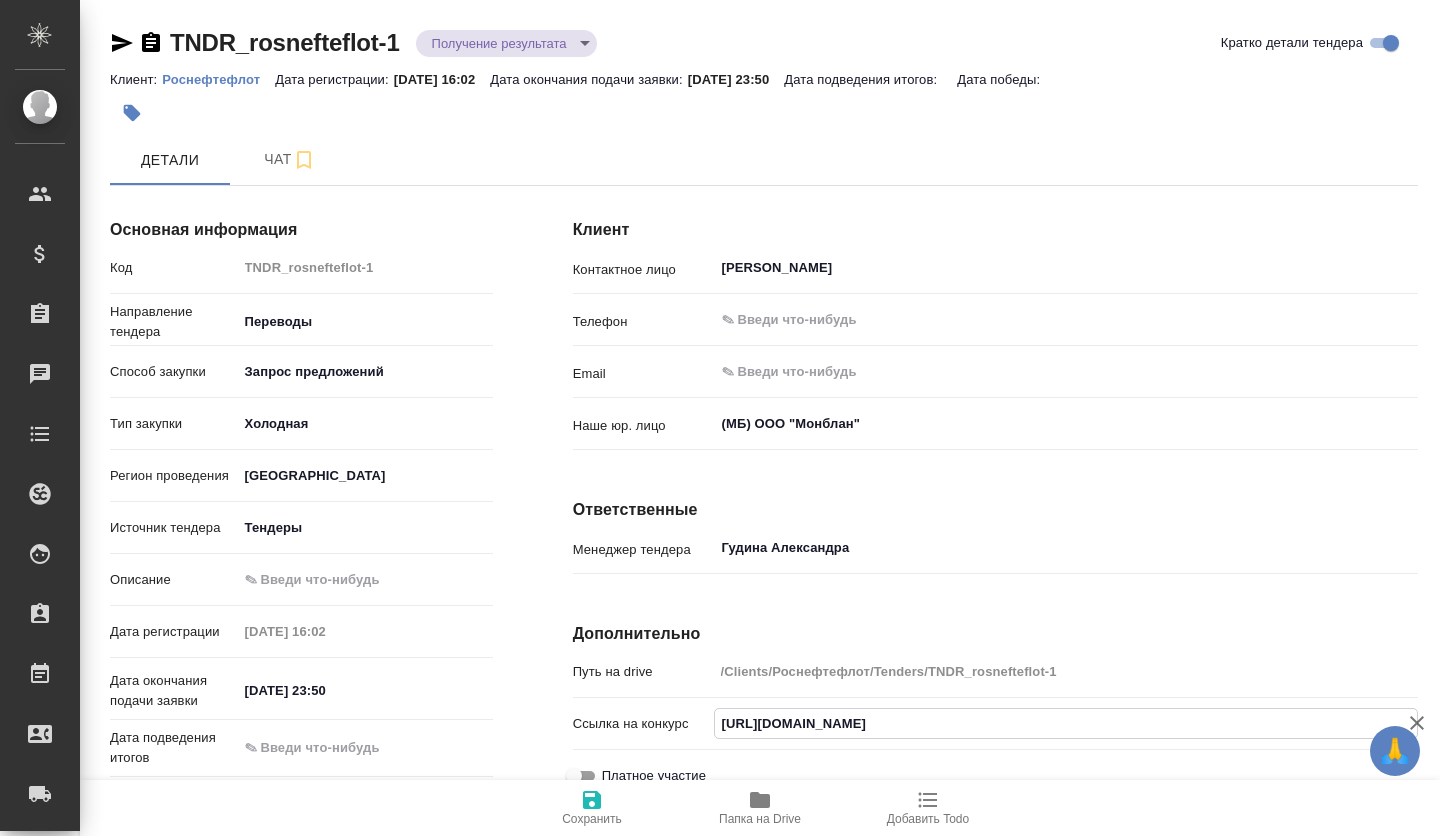 drag, startPoint x: 722, startPoint y: 720, endPoint x: 1293, endPoint y: 714, distance: 571.0315 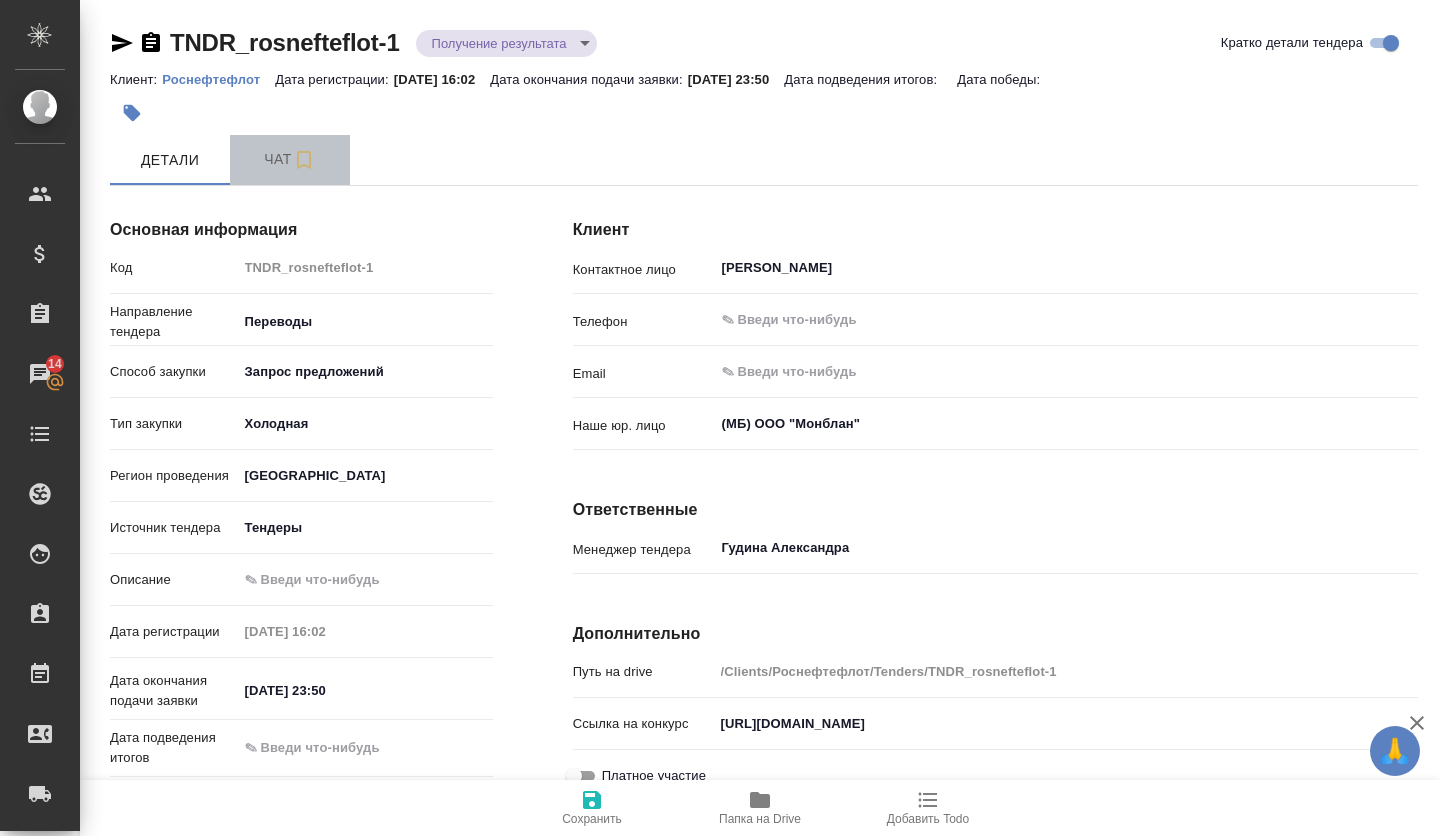 click on "Чат" at bounding box center [290, 160] 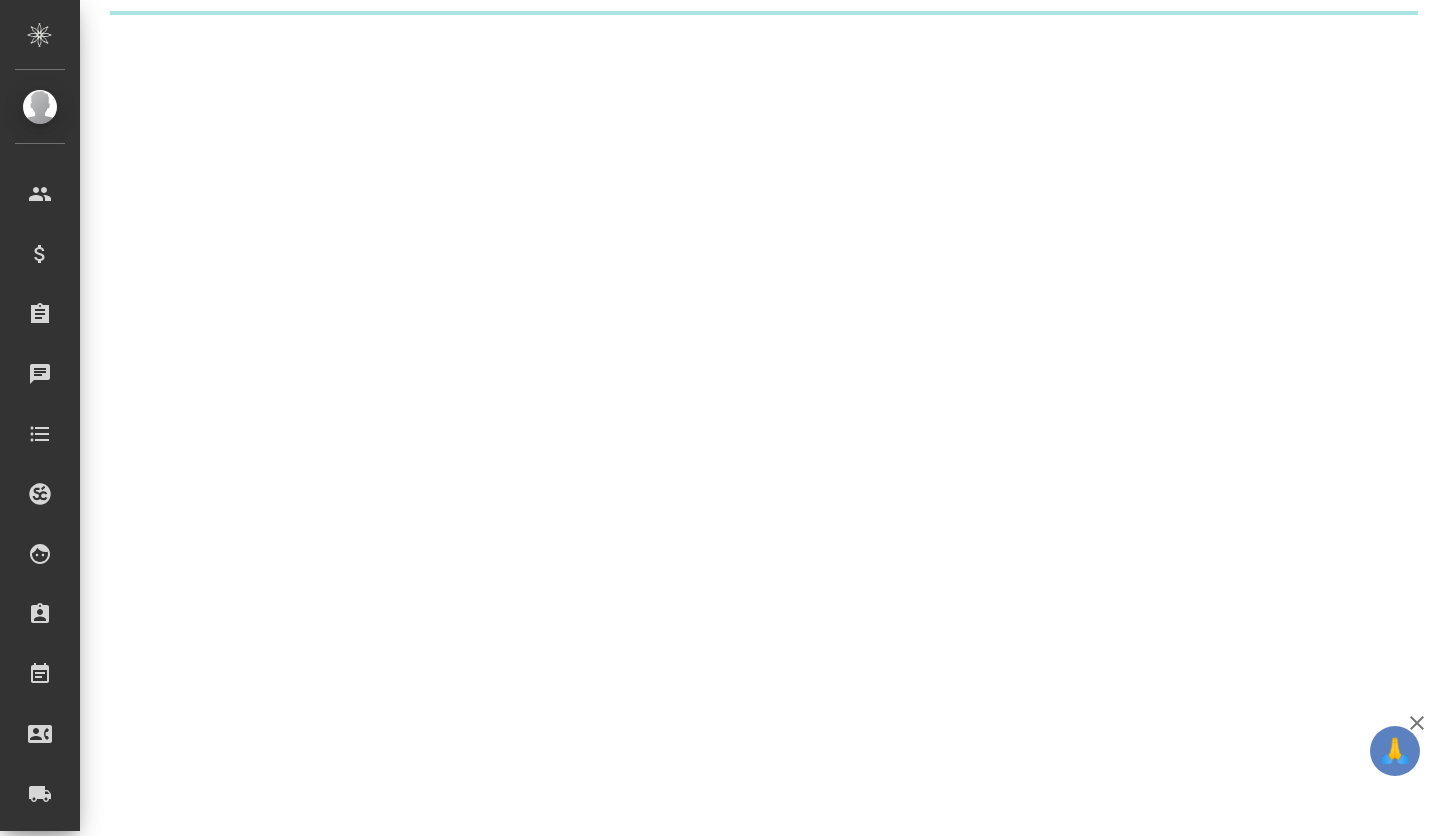 scroll, scrollTop: 0, scrollLeft: 0, axis: both 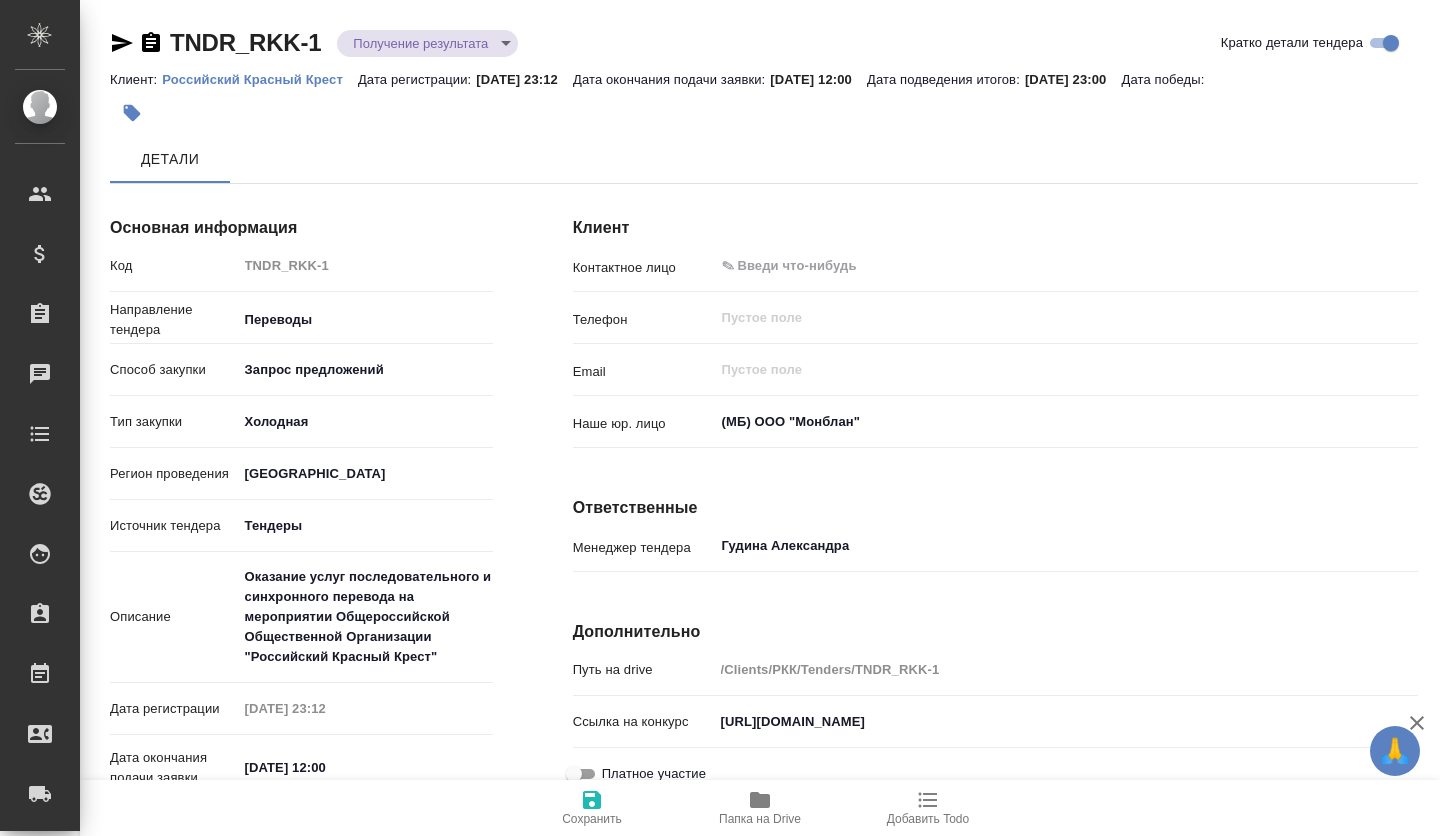 type on "x" 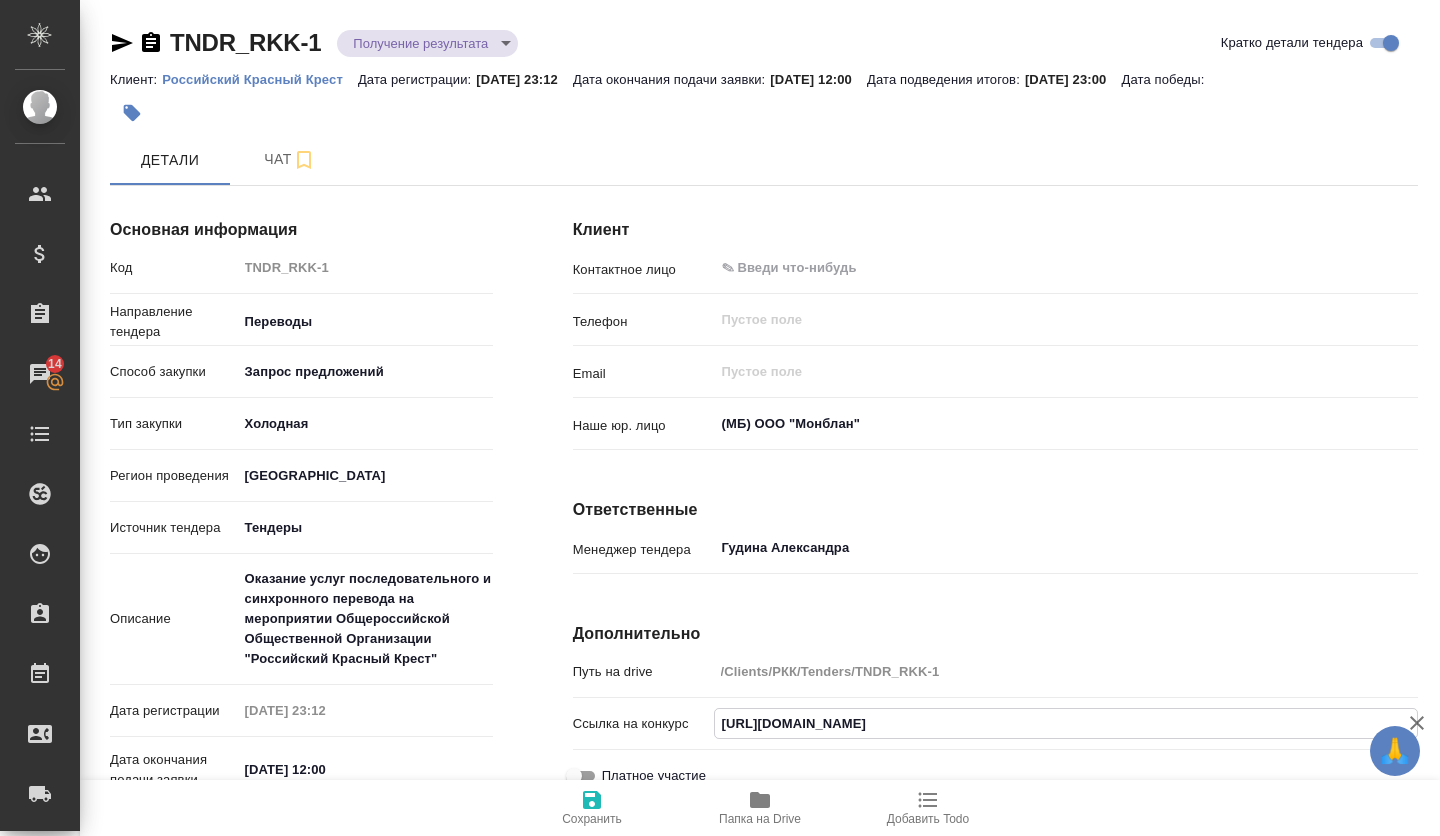 scroll, scrollTop: 0, scrollLeft: 510, axis: horizontal 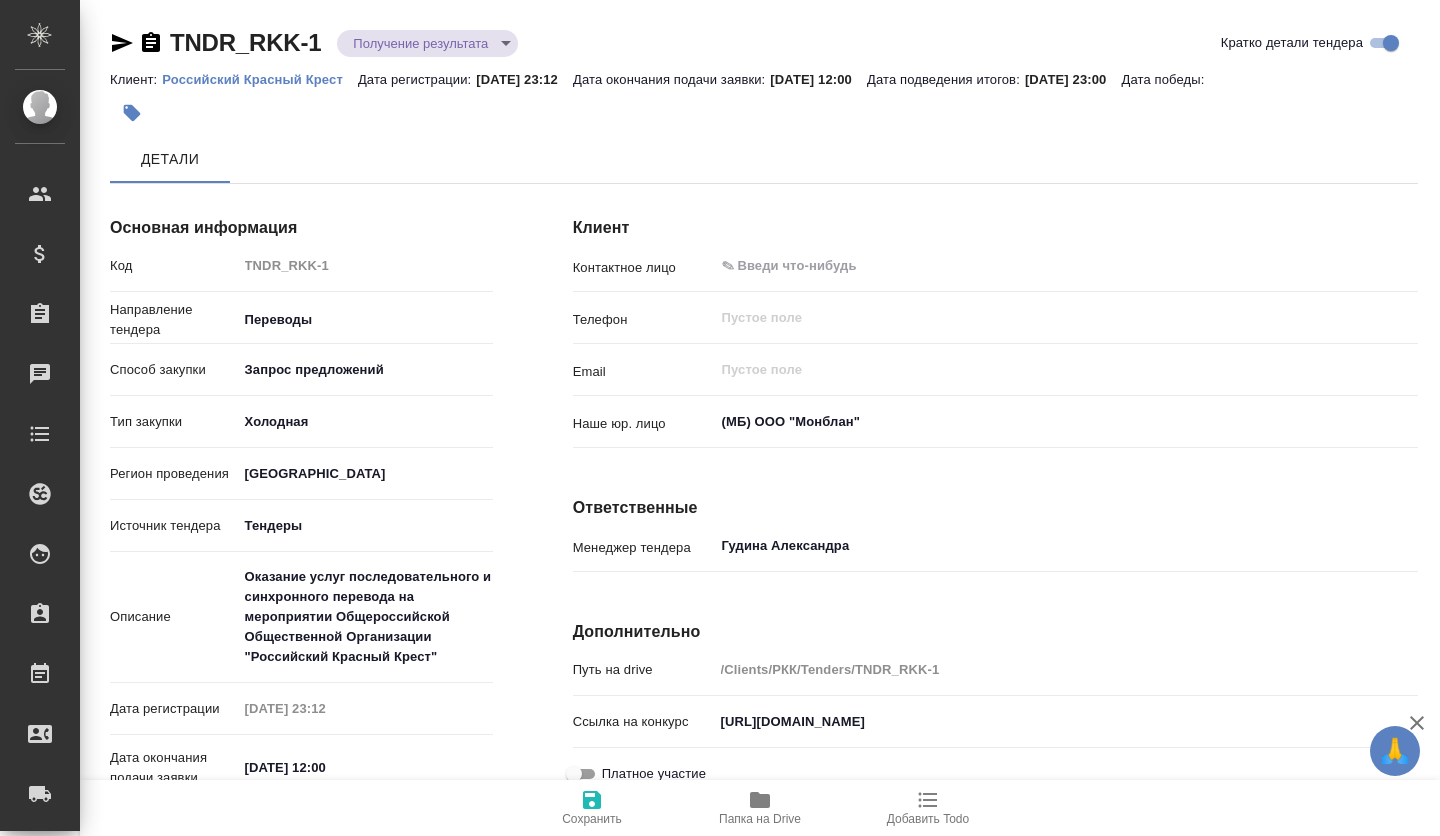 type on "x" 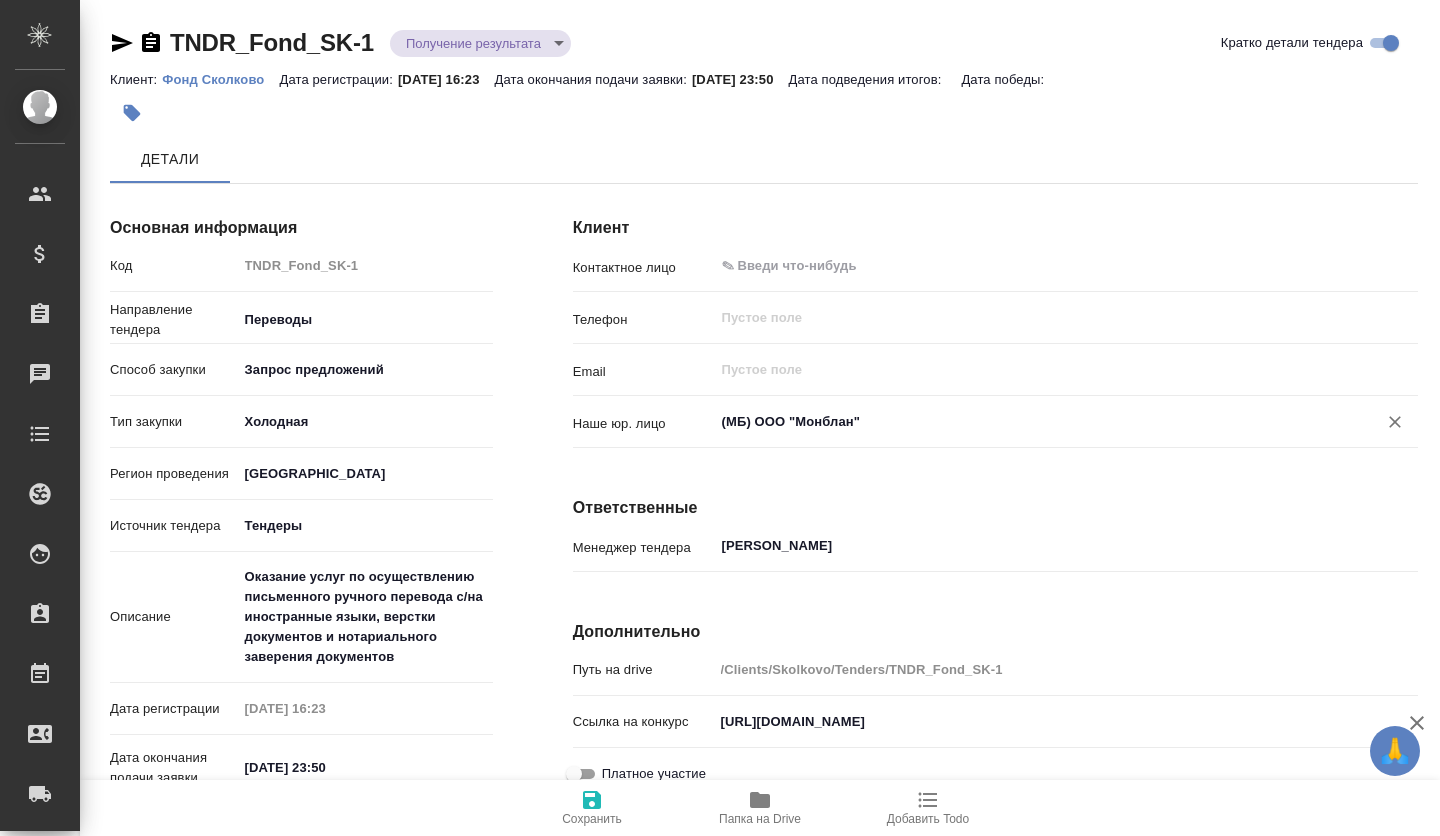 scroll, scrollTop: 0, scrollLeft: 0, axis: both 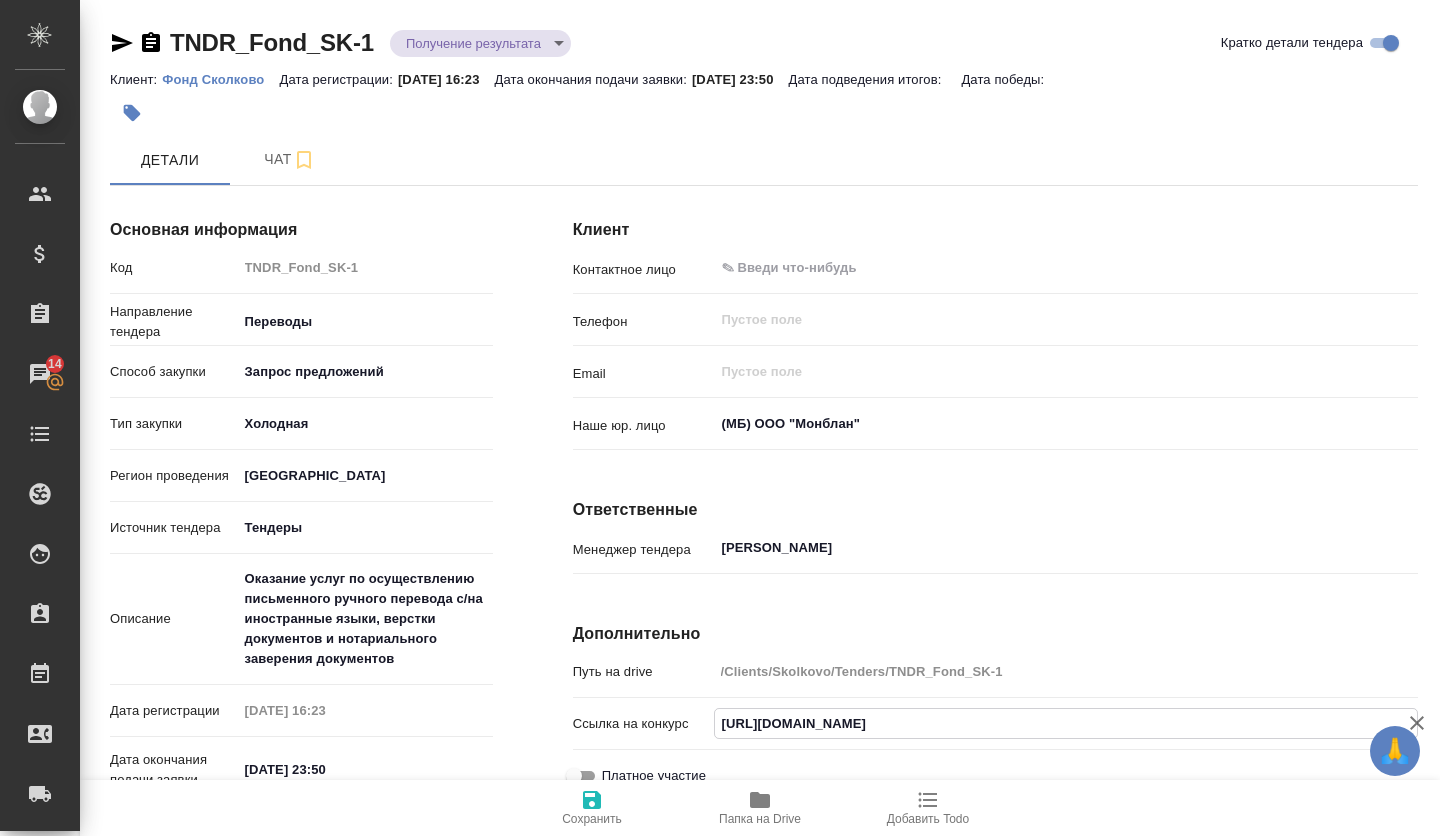 drag, startPoint x: 1080, startPoint y: 729, endPoint x: 694, endPoint y: 738, distance: 386.10492 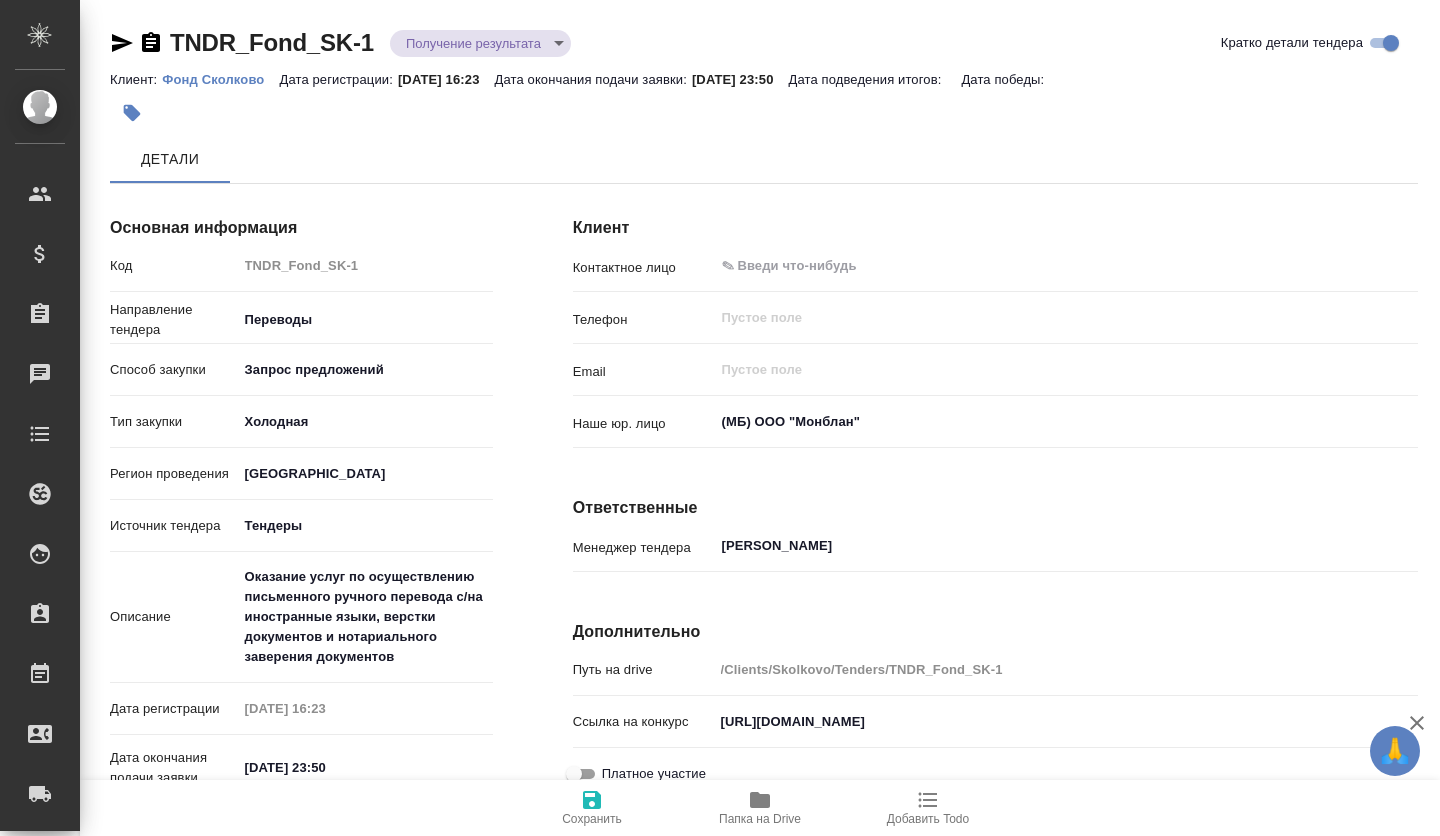 scroll, scrollTop: 0, scrollLeft: 0, axis: both 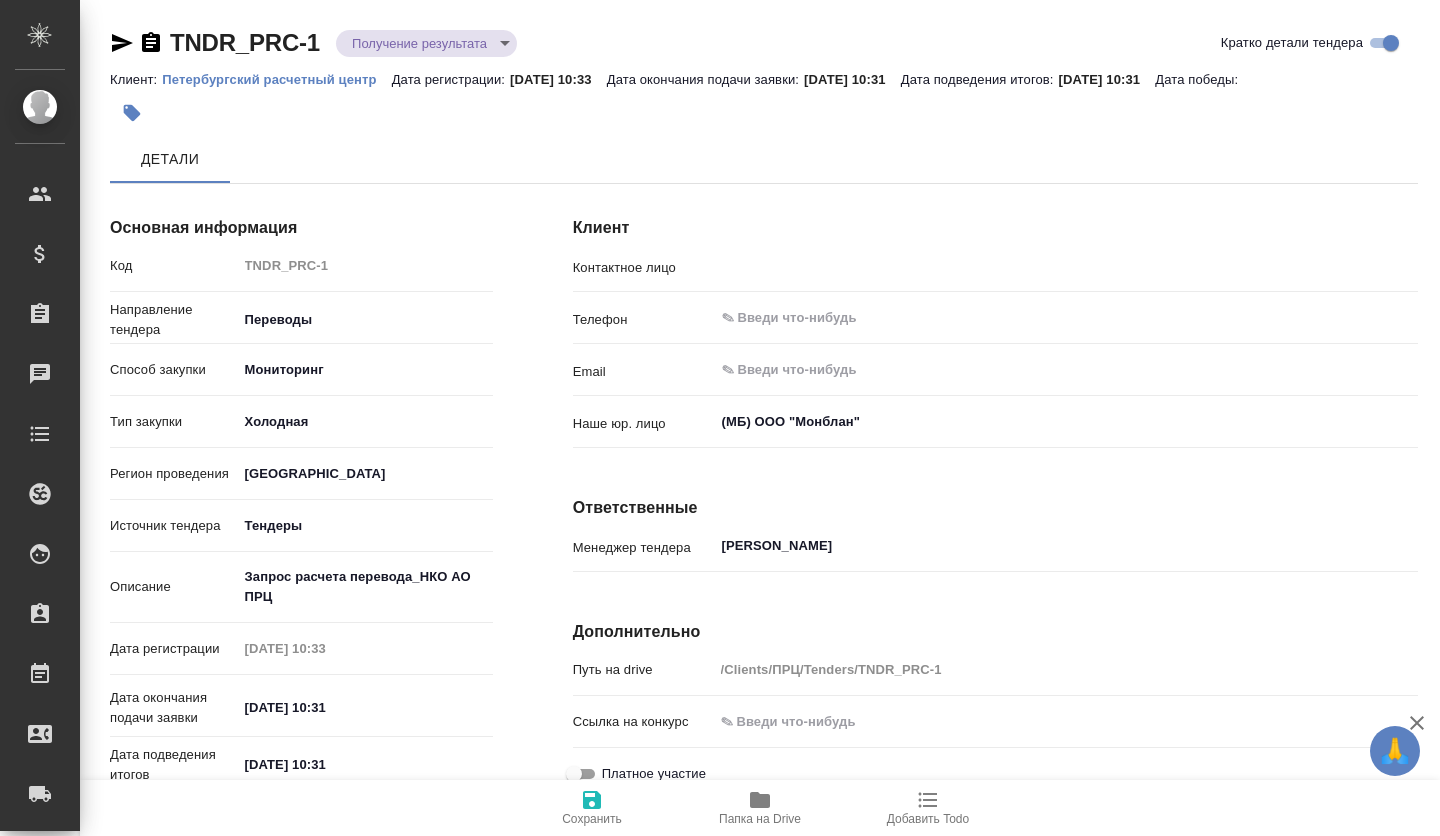 type on "[PERSON_NAME]" 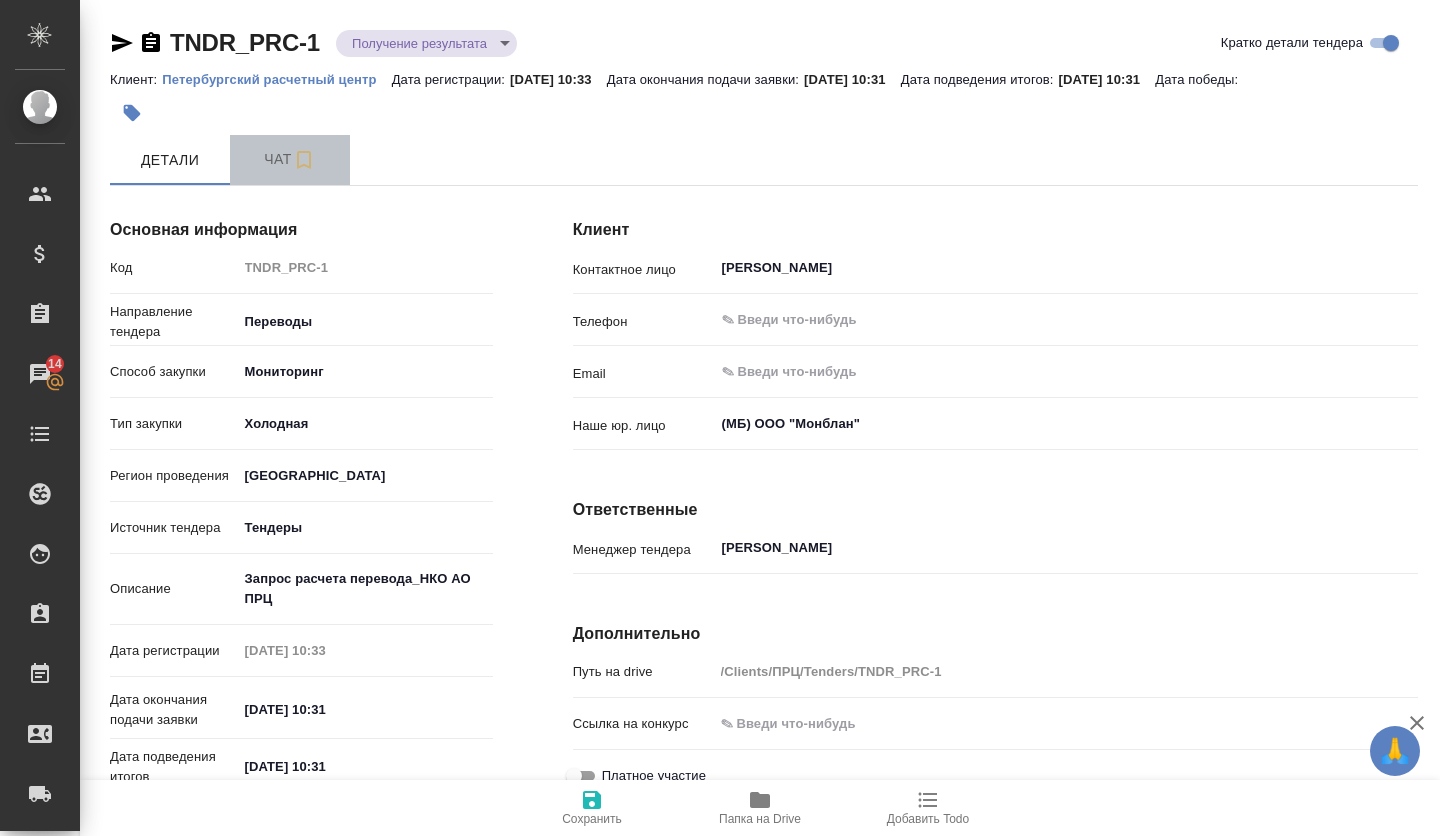 click on "Чат" at bounding box center (290, 160) 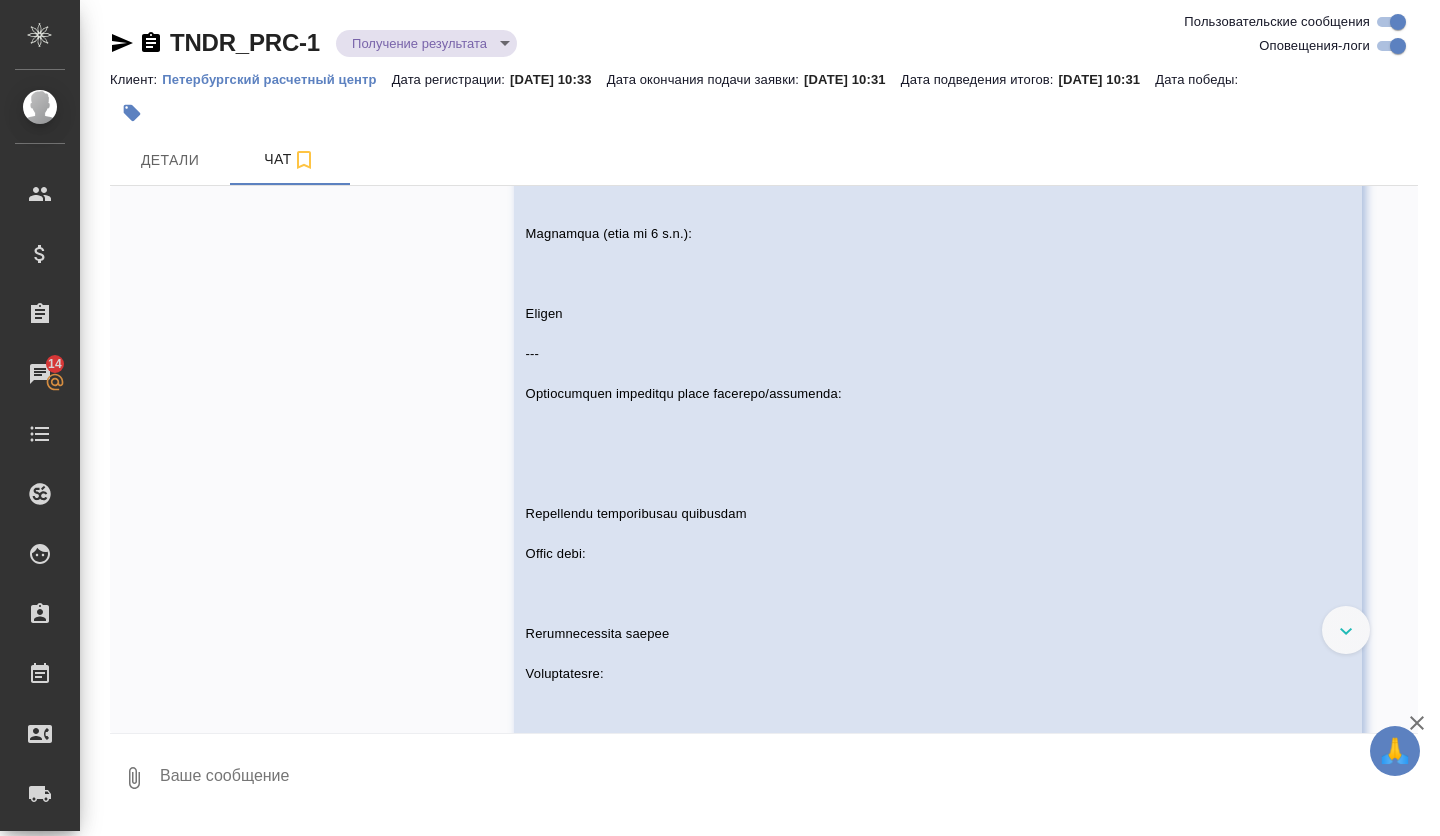 scroll, scrollTop: 1272, scrollLeft: 0, axis: vertical 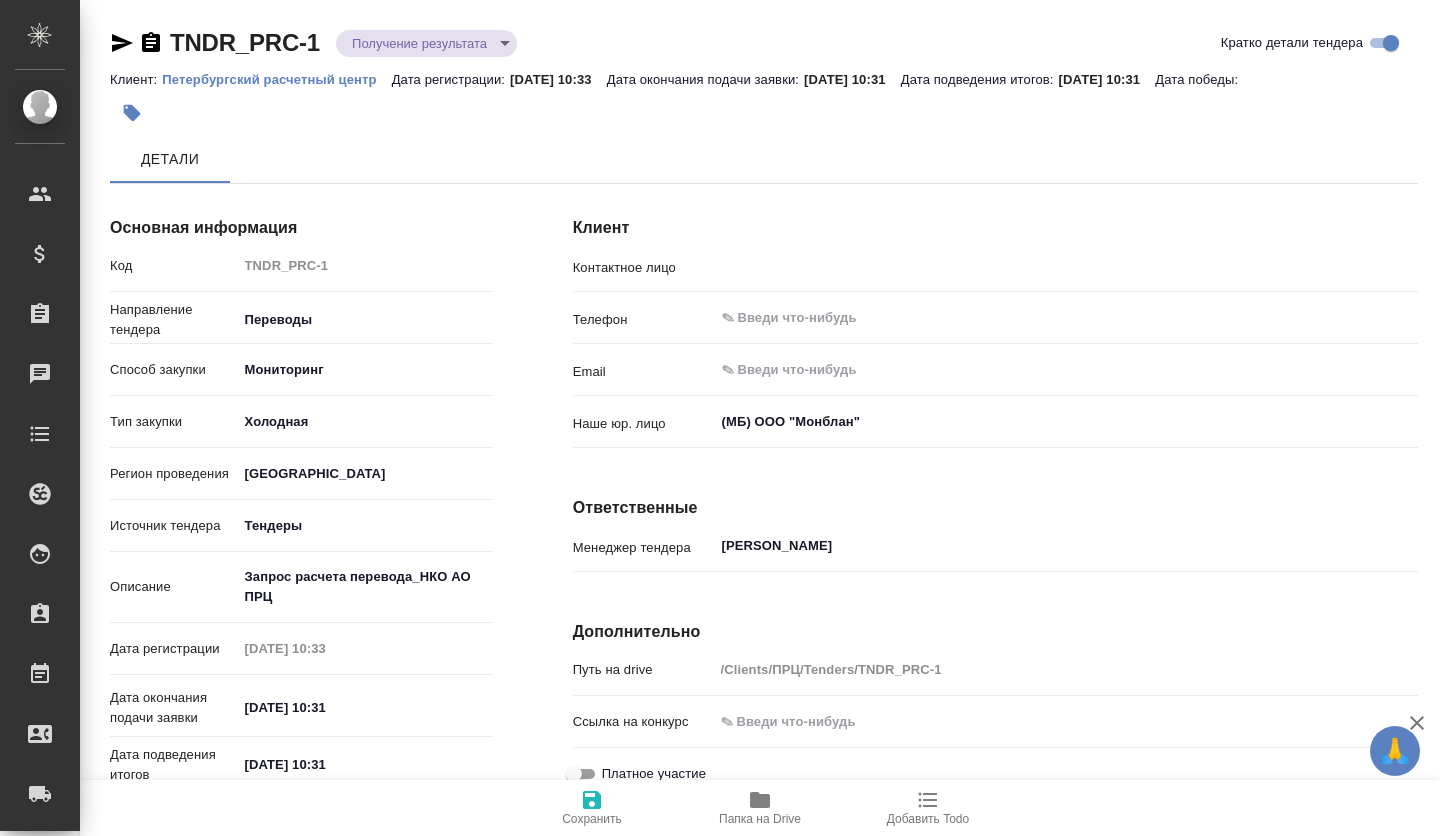 type on "[PERSON_NAME]" 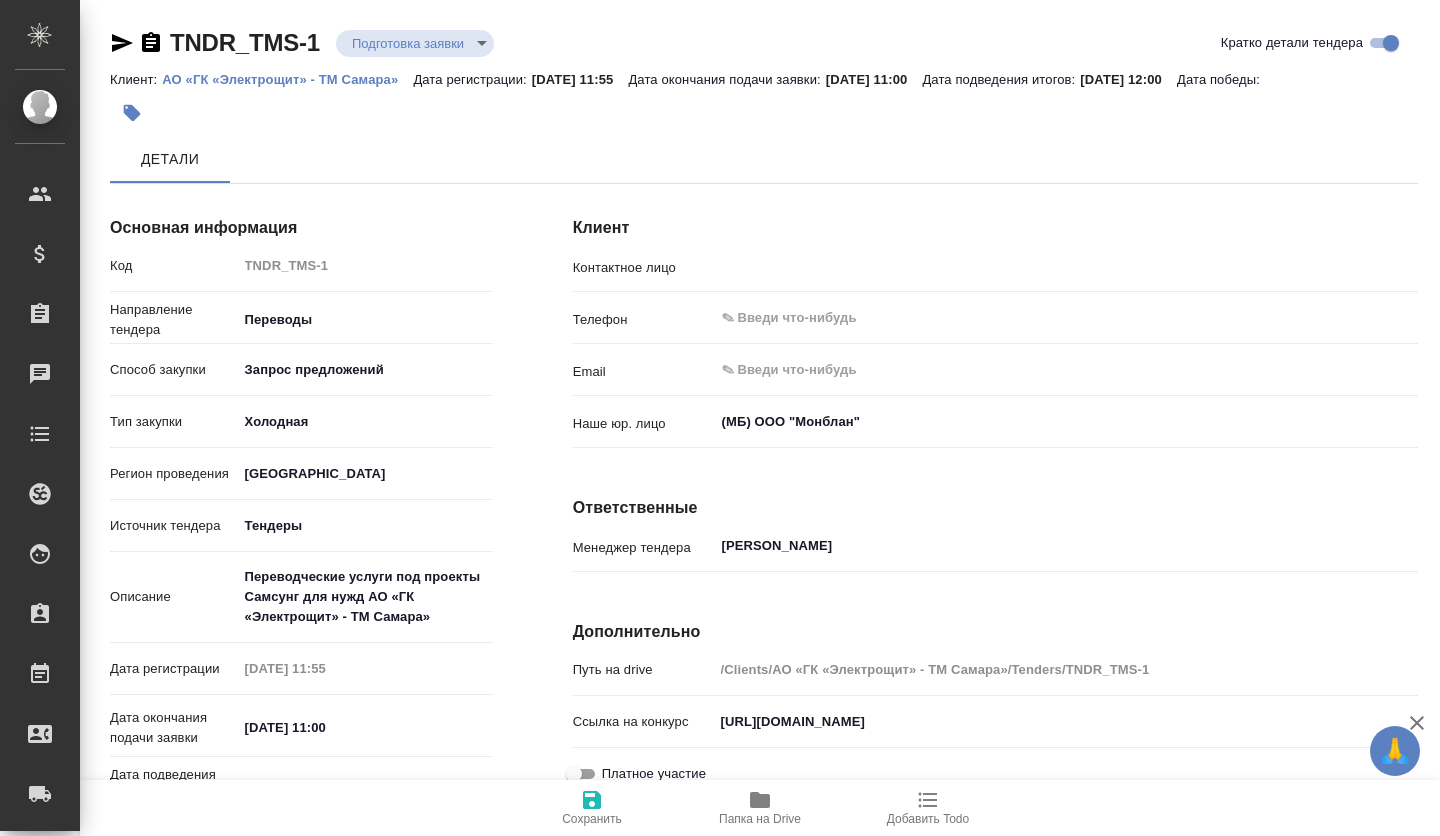 scroll, scrollTop: 0, scrollLeft: 0, axis: both 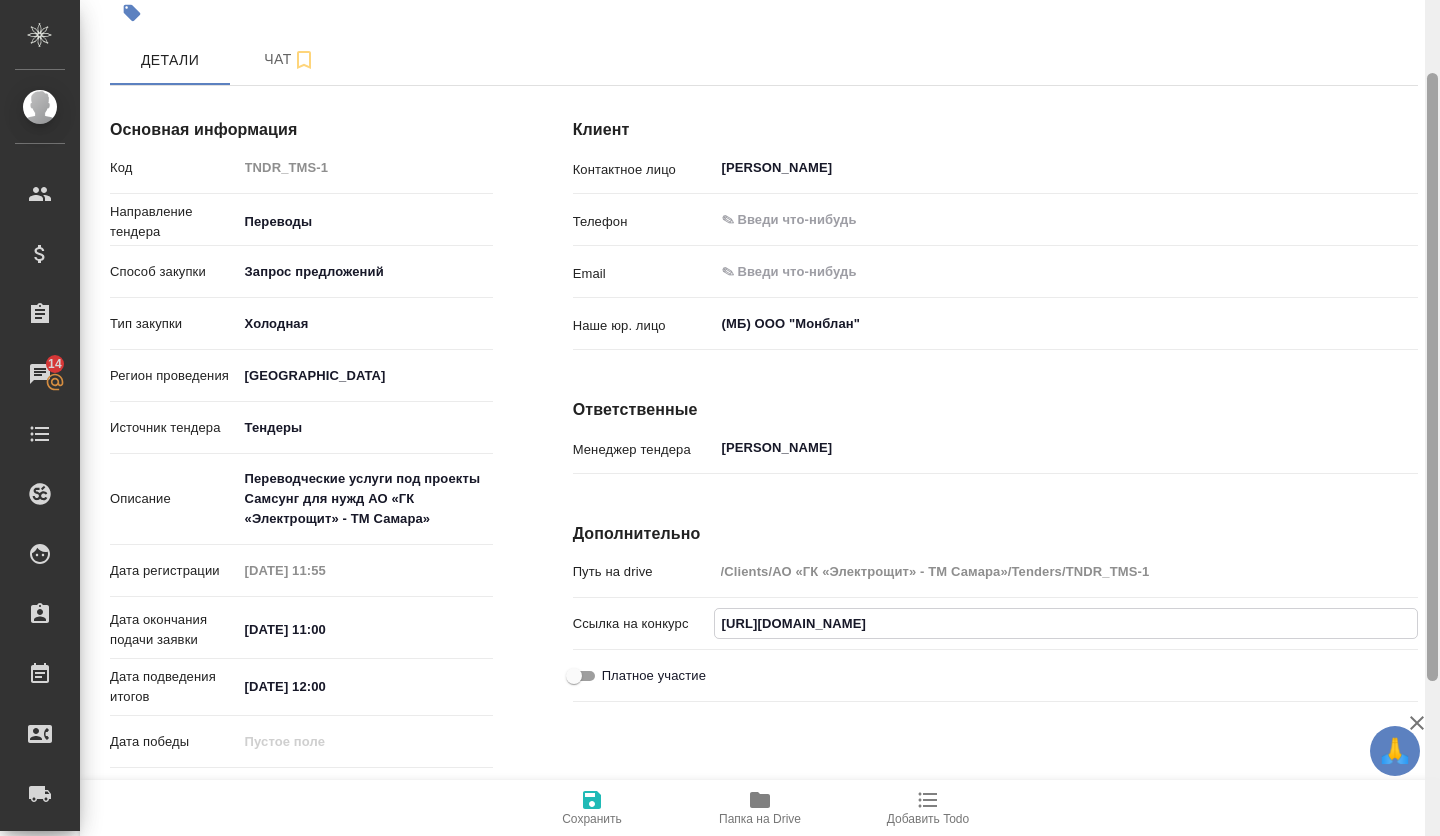 drag, startPoint x: 713, startPoint y: 624, endPoint x: 1439, endPoint y: 597, distance: 726.5019 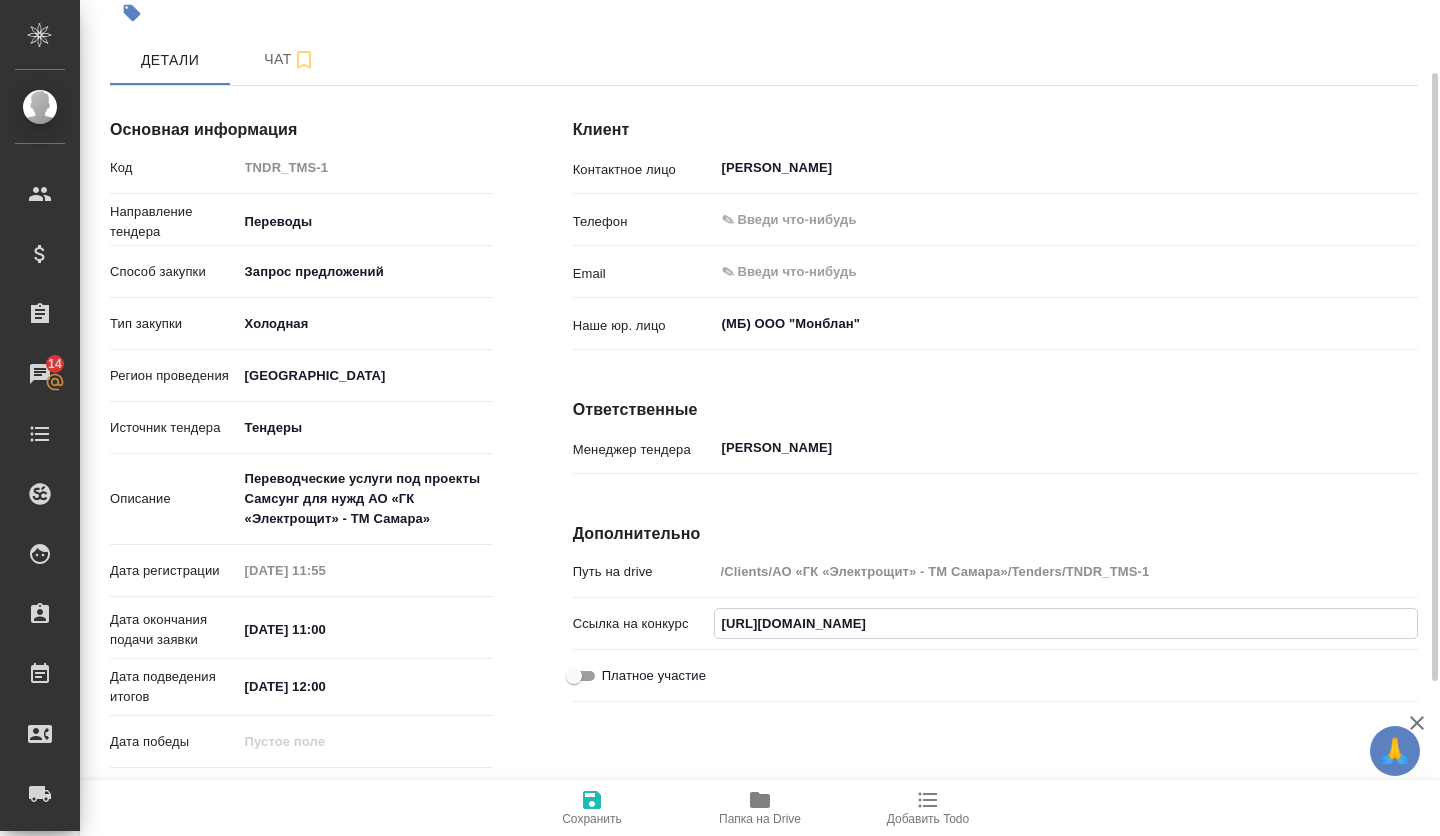 scroll, scrollTop: 0, scrollLeft: 0, axis: both 